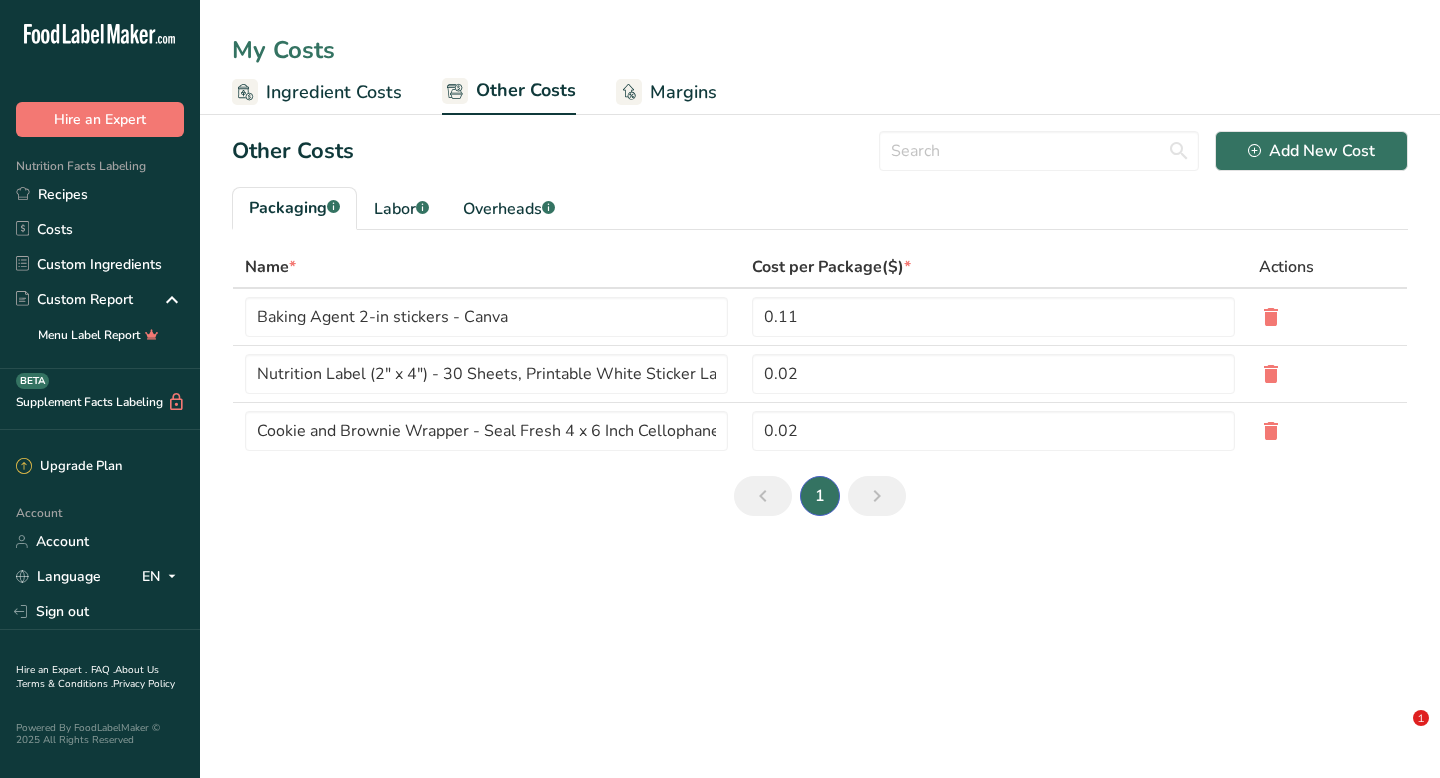 scroll, scrollTop: 0, scrollLeft: 0, axis: both 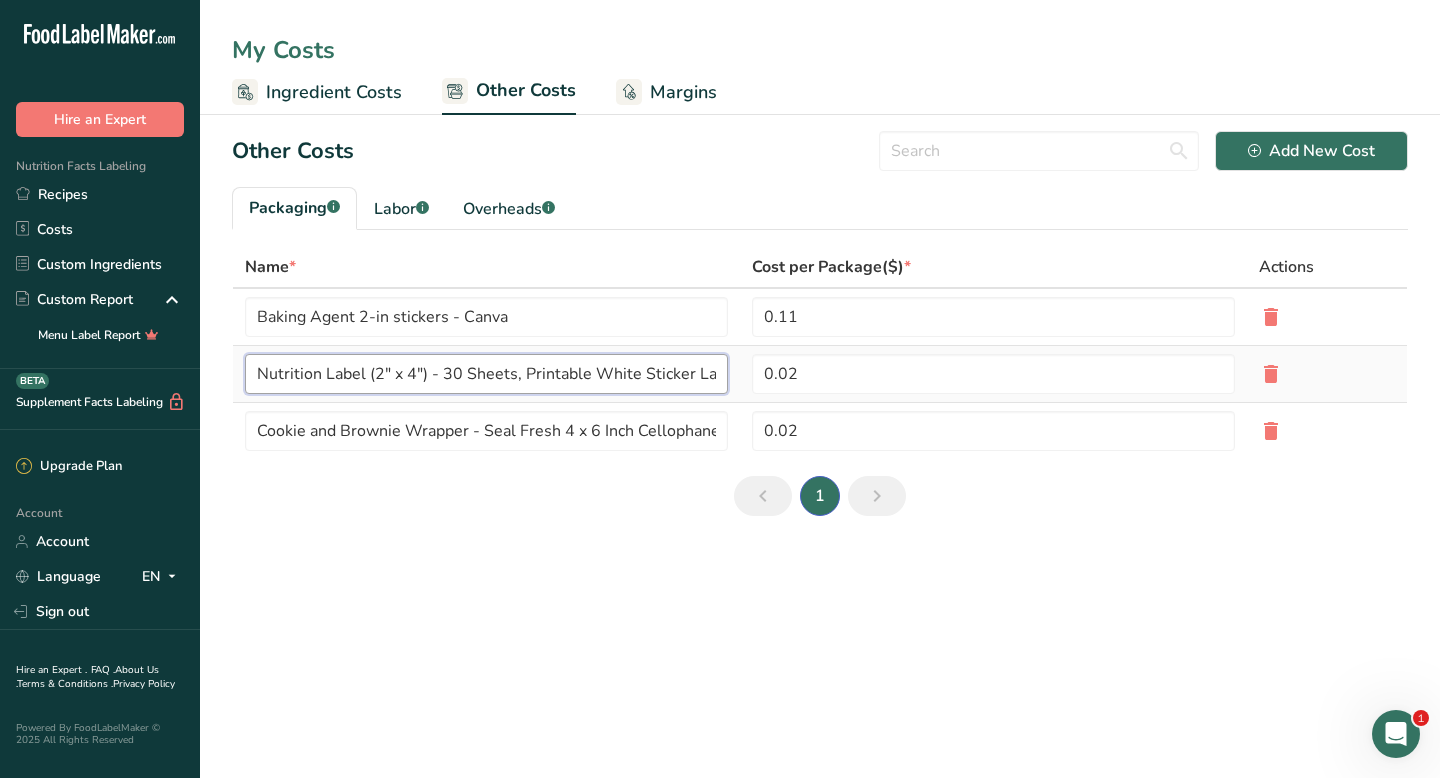 click on "Nutrition Label (2" x 4") - 30 Sheets, Printable White Sticker Labels, Laser/Inkjet Printing" at bounding box center [486, 374] 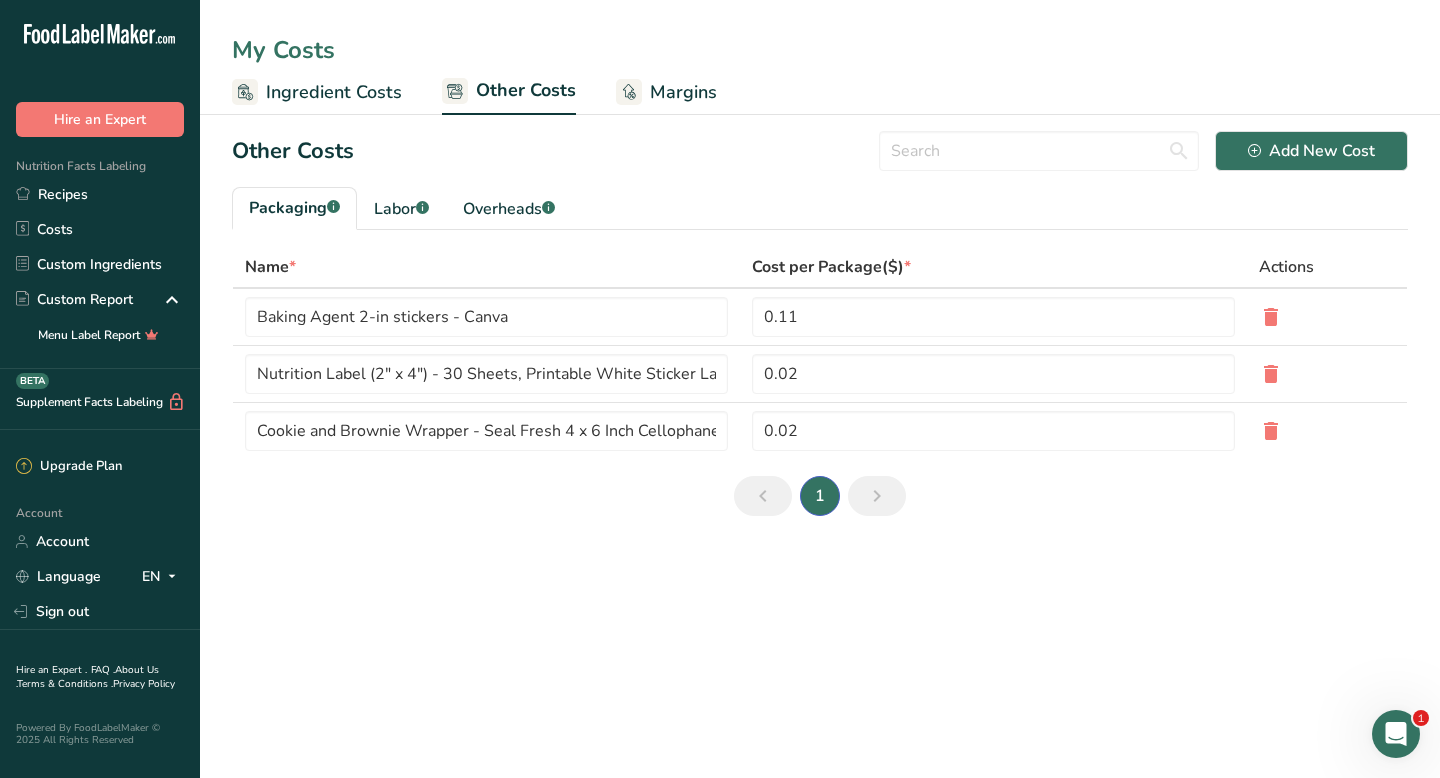 click on "My Costs
Ingredient Costs           Other Costs           Margins
Other Costs
Add New Cost
Packaging
.a-a{fill:#347362;}.b-a{fill:#fff;}
Labor
.a-a{fill:#347362;}.b-a{fill:#fff;}
Overheads
.a-a{fill:#347362;}.b-a{fill:#fff;}
Name *
Cost per Package($) *  Actions  Baking Agent 2-in stickers - Canva   0.11 Nutrition Label (2" x 4") - 30 Sheets, Printable White Sticker Labels, Laser/Inkjet Printing   0.02 Cookie and Brownie Wrapper - Seal Fresh 4 x 6 Inch Cellophane Bags 1000 Pack — Clear Self-Sealing Resealable Treat Bags for Cookies, Candy, Pastries, Party Favors, Gift PackagingSeal Fresh 4 x 6 Inch Cellophane Bags 1000 Pack   0.02   1
Confirmation
Are you sure you want to delete this cost?
Delete
Cancel" at bounding box center [720, 389] 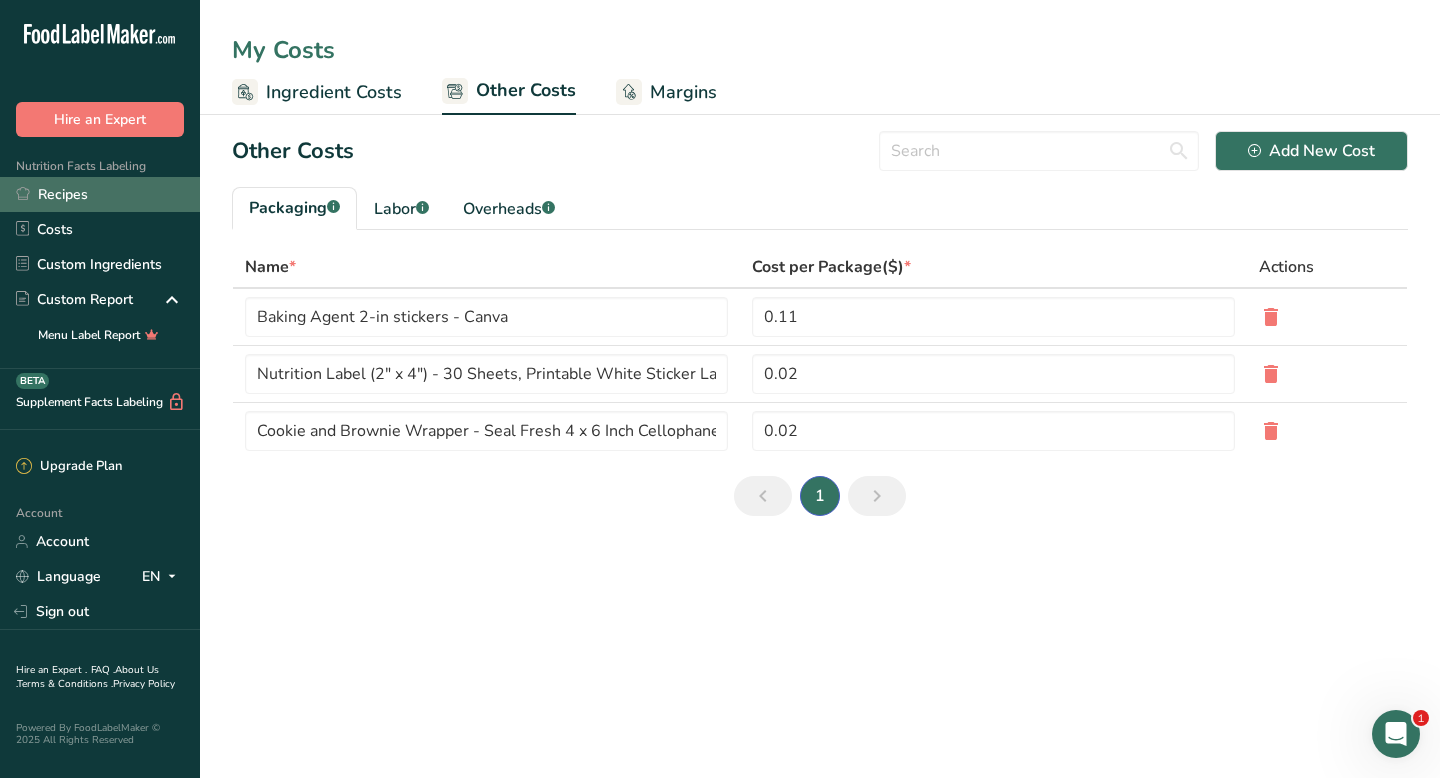 click on "Recipes" at bounding box center (100, 194) 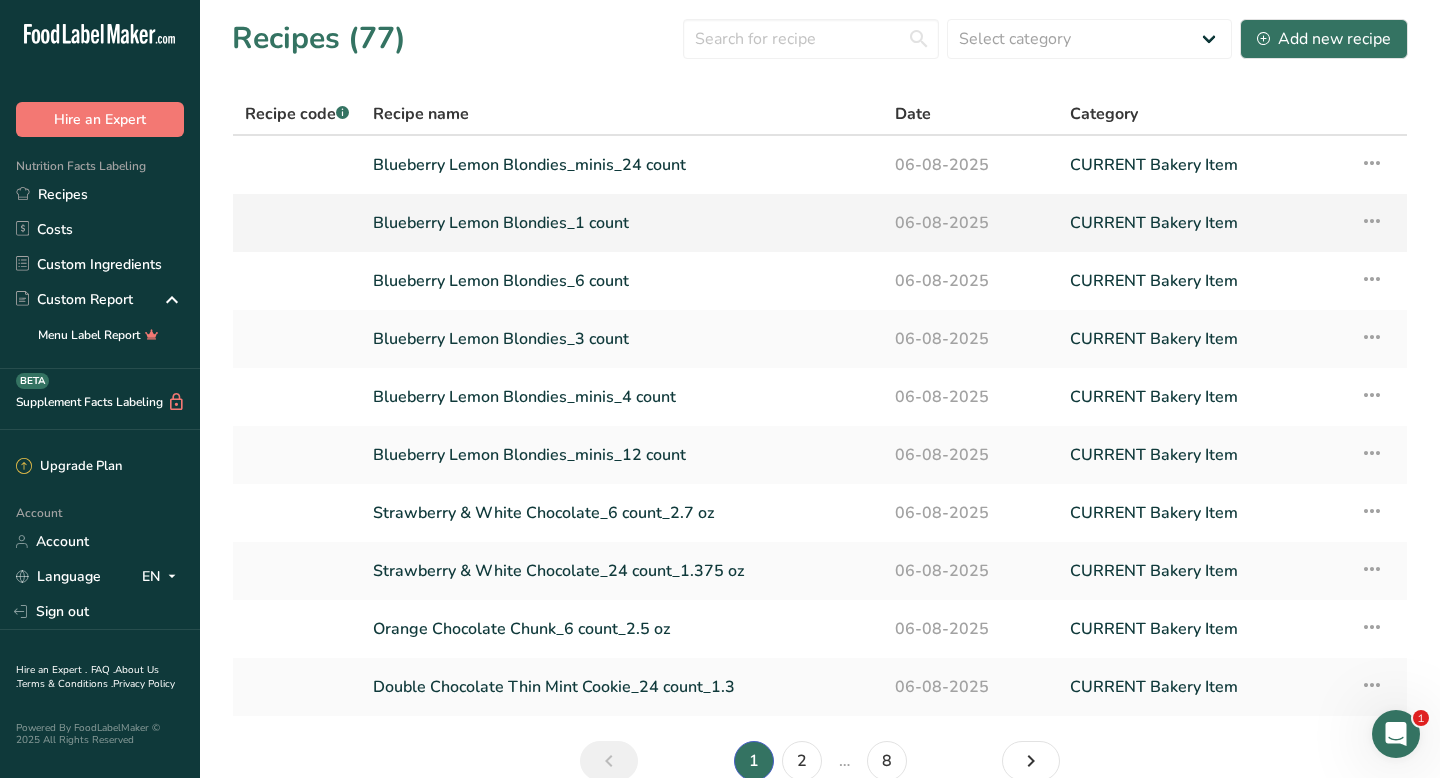 click on "Blueberry Lemon Blondies_1 count" at bounding box center [622, 223] 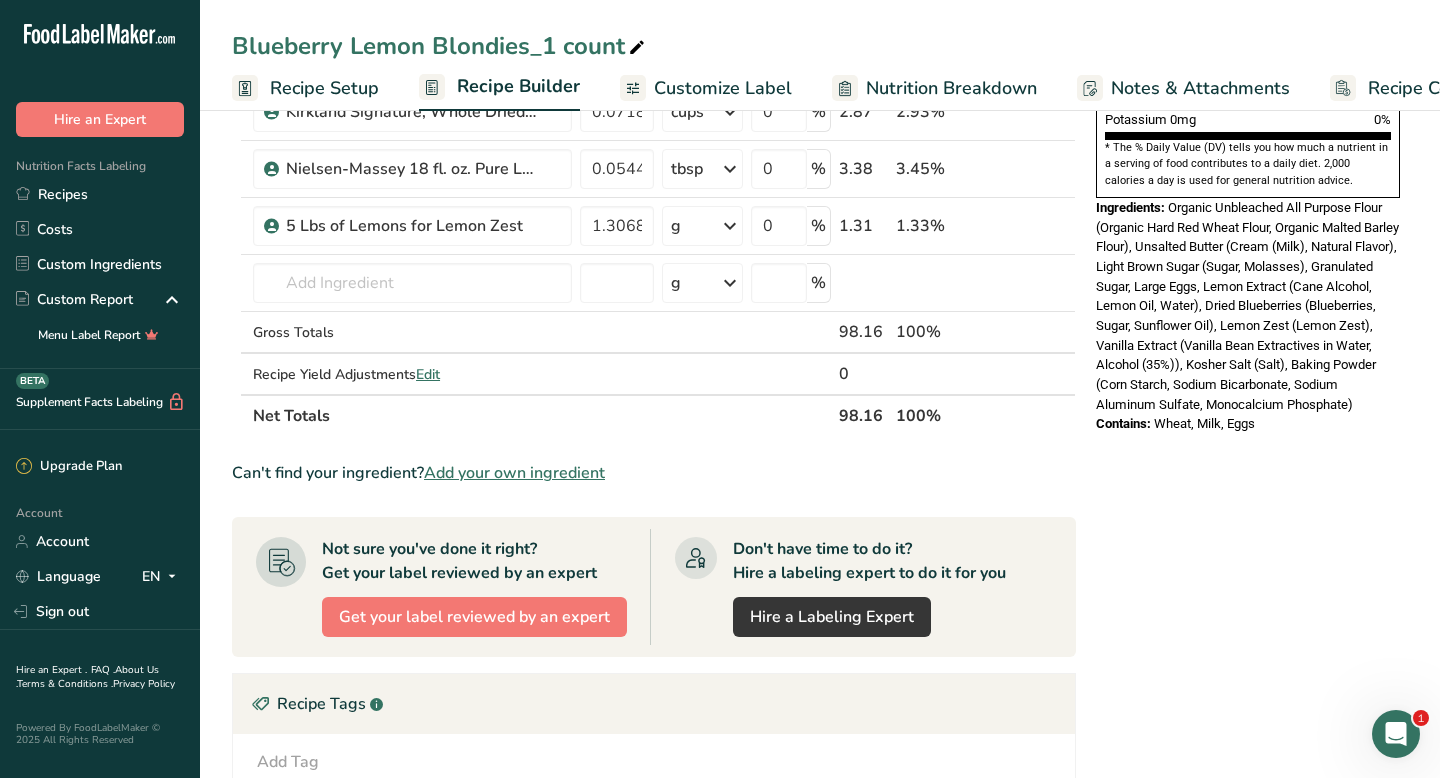 scroll, scrollTop: 0, scrollLeft: 0, axis: both 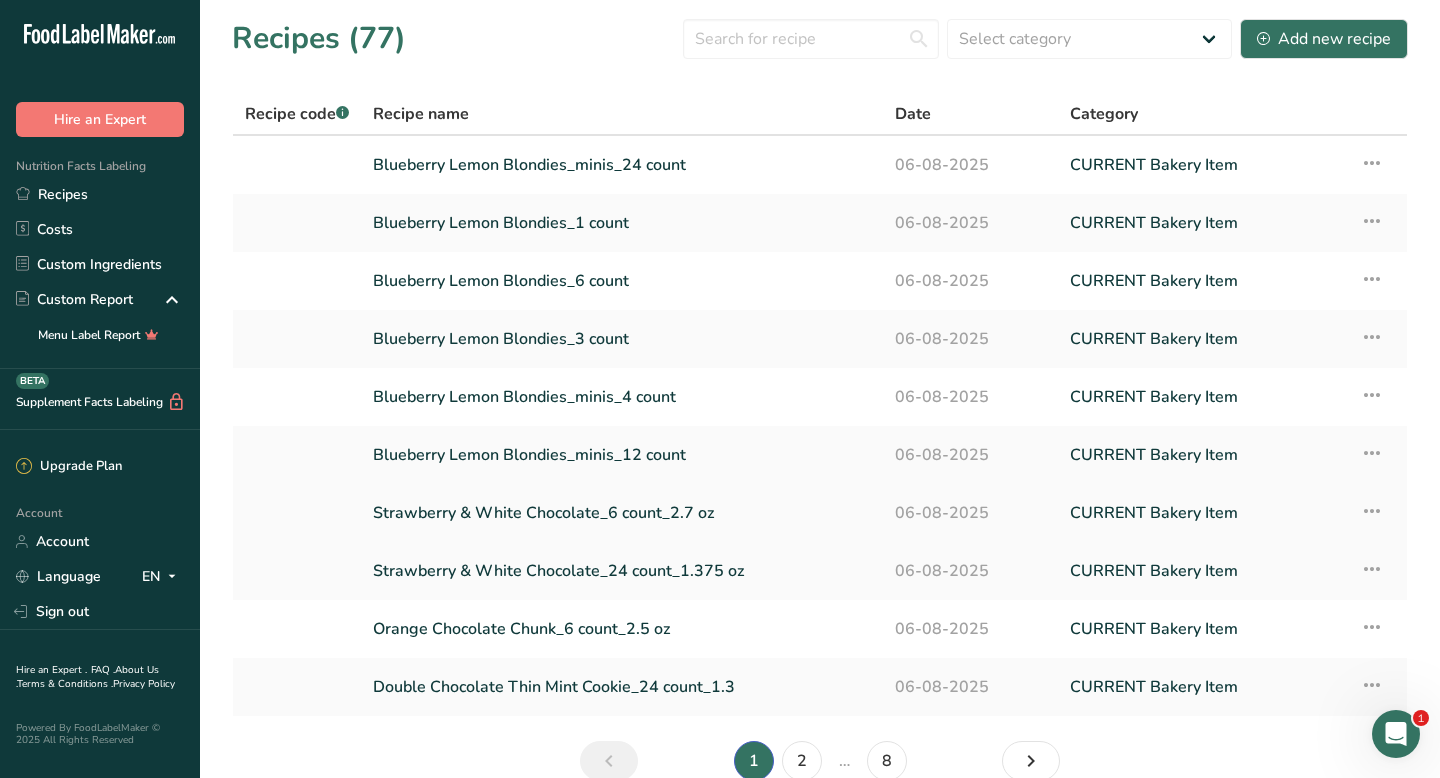 click on "Strawberry & White Chocolate_6 count_2.7 oz" at bounding box center (622, 513) 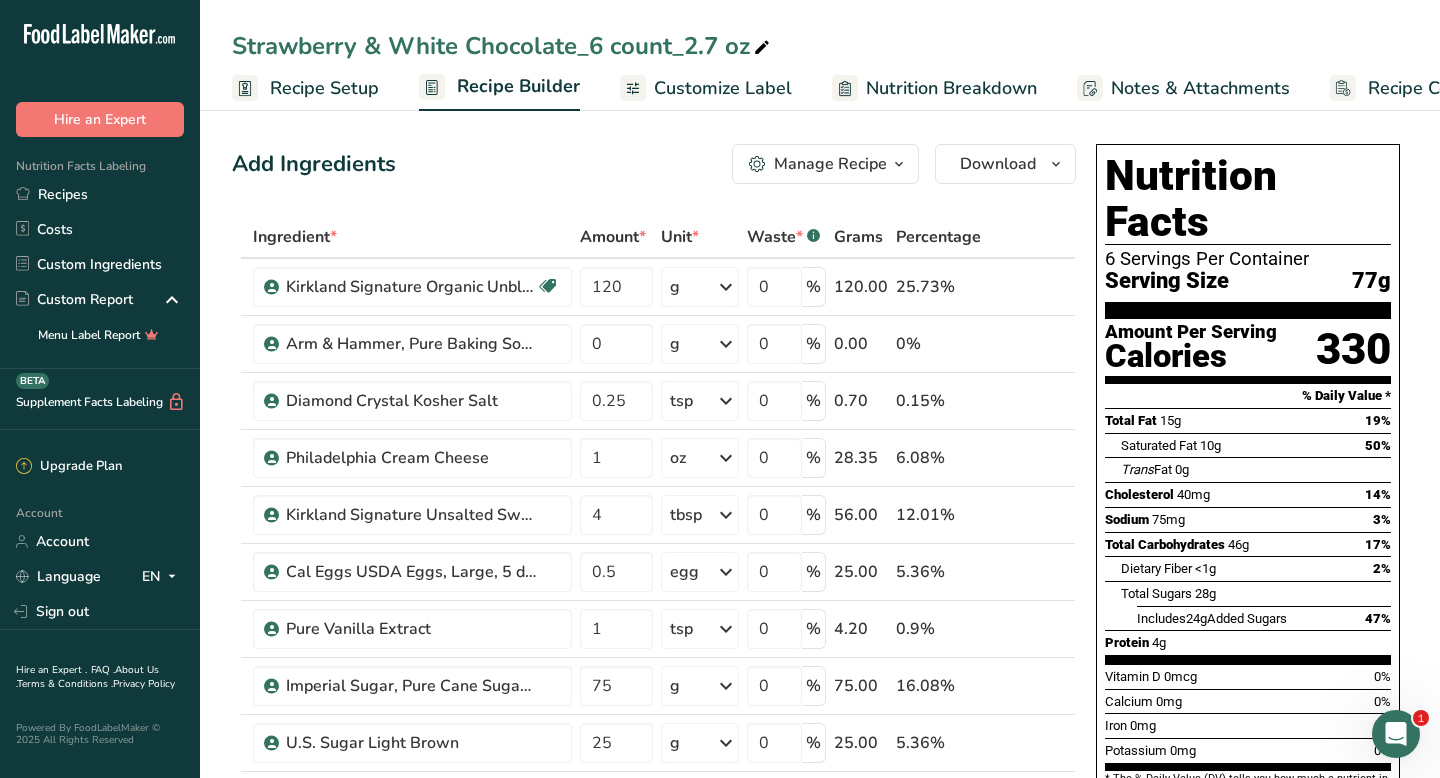 click at bounding box center (899, 164) 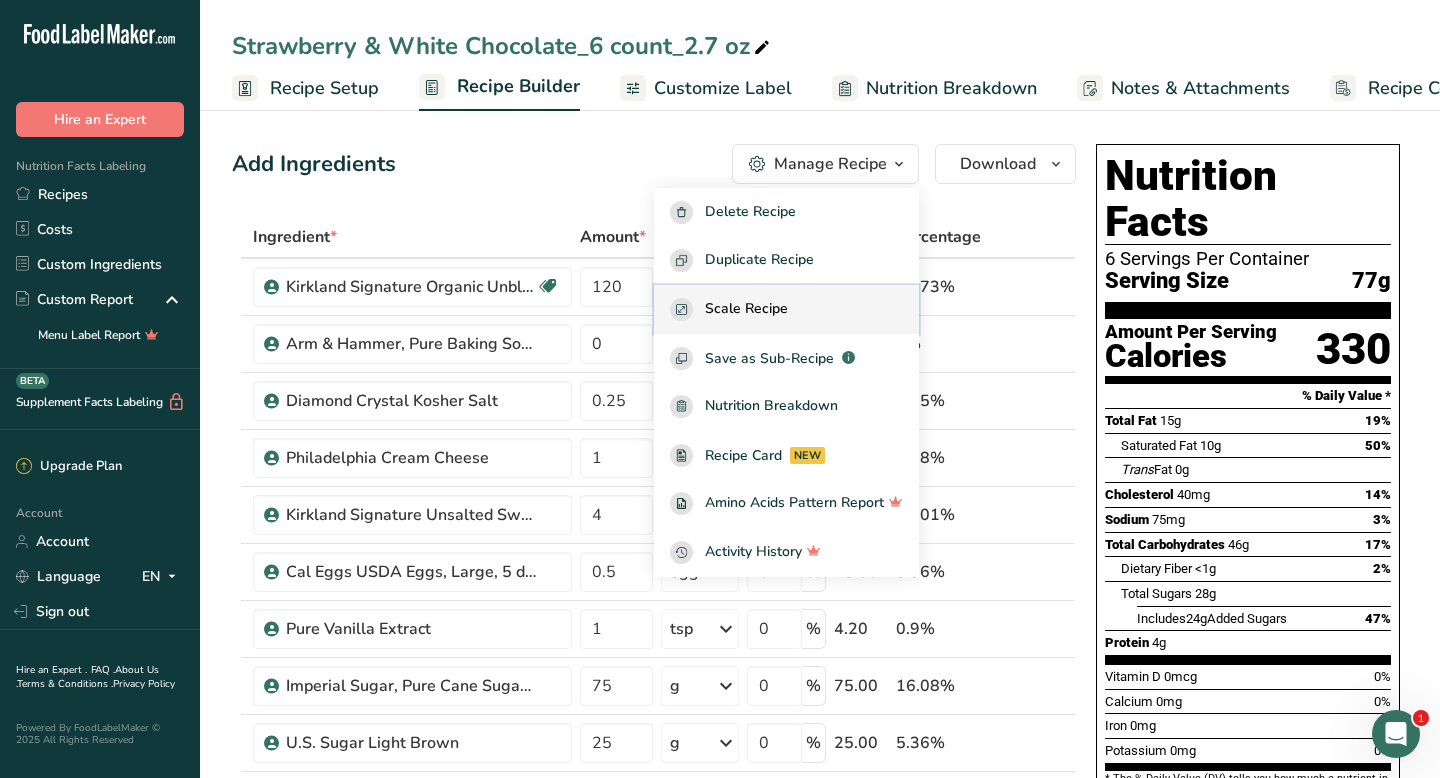 click 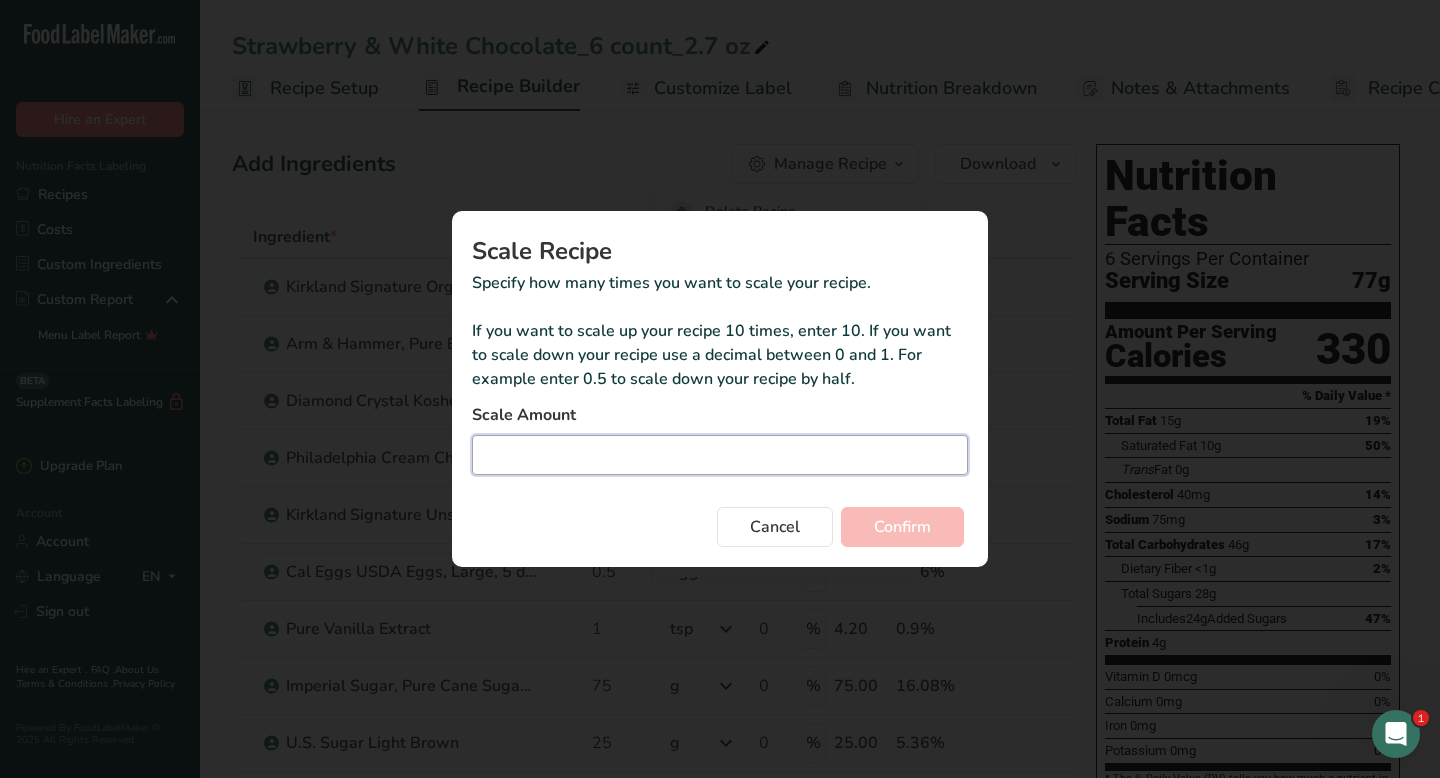 click at bounding box center (720, 455) 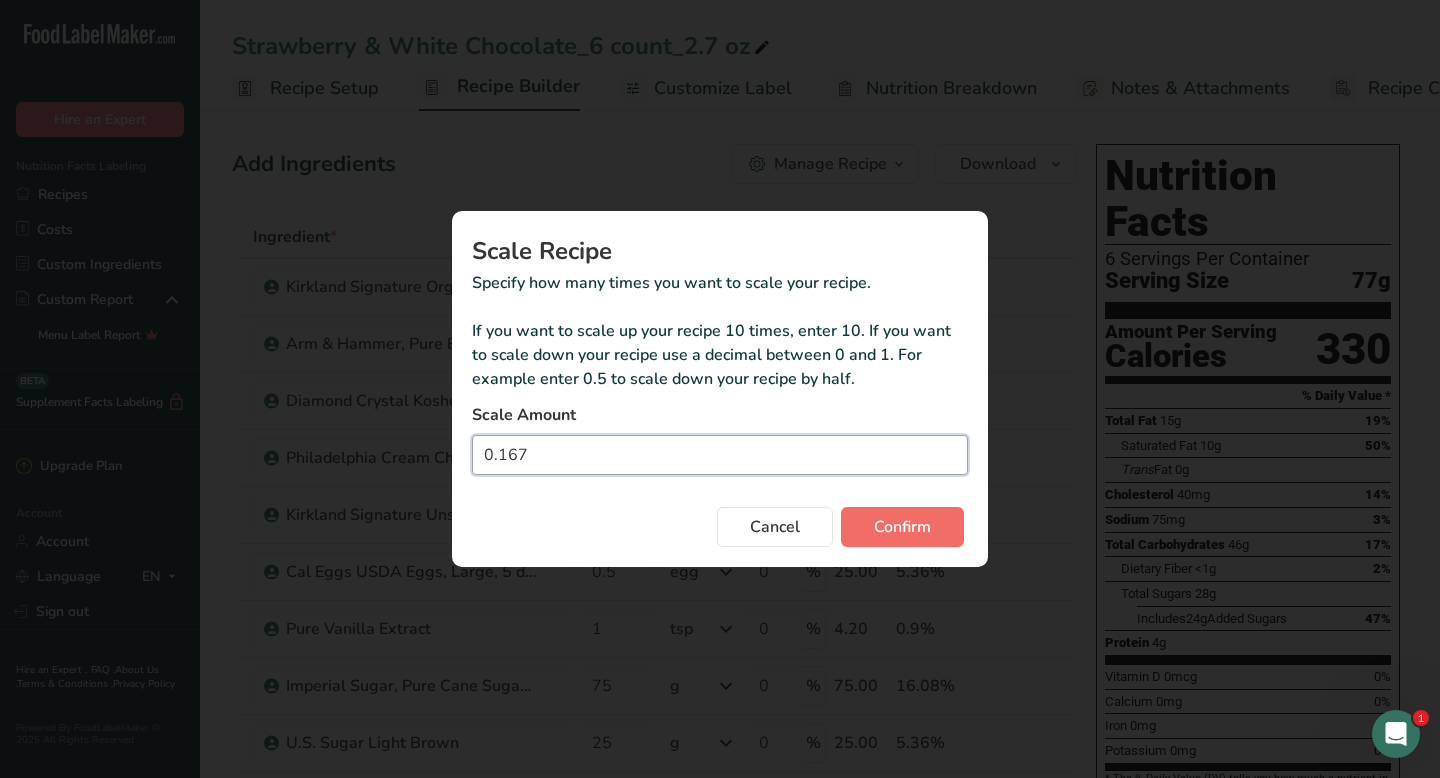 type on "0.167" 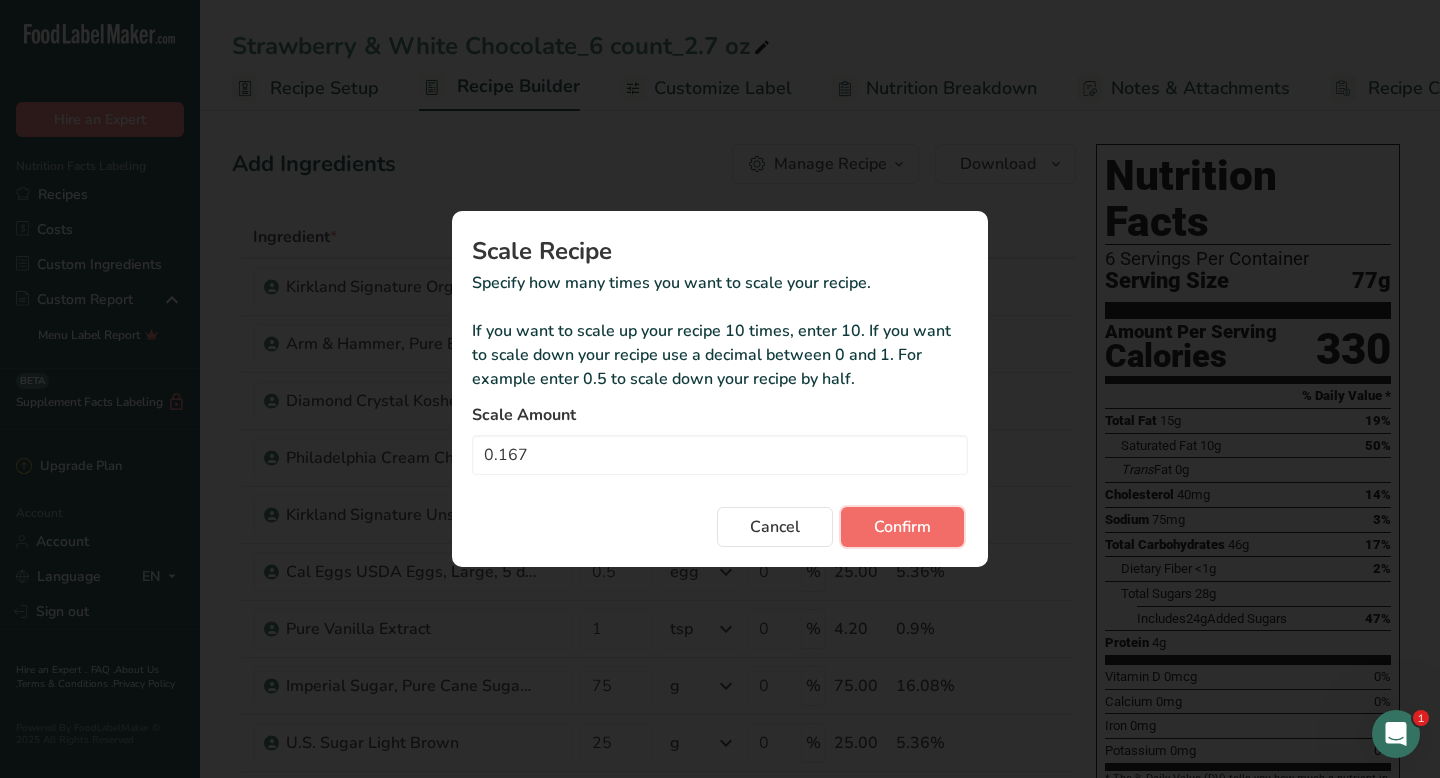 click on "Confirm" at bounding box center [902, 527] 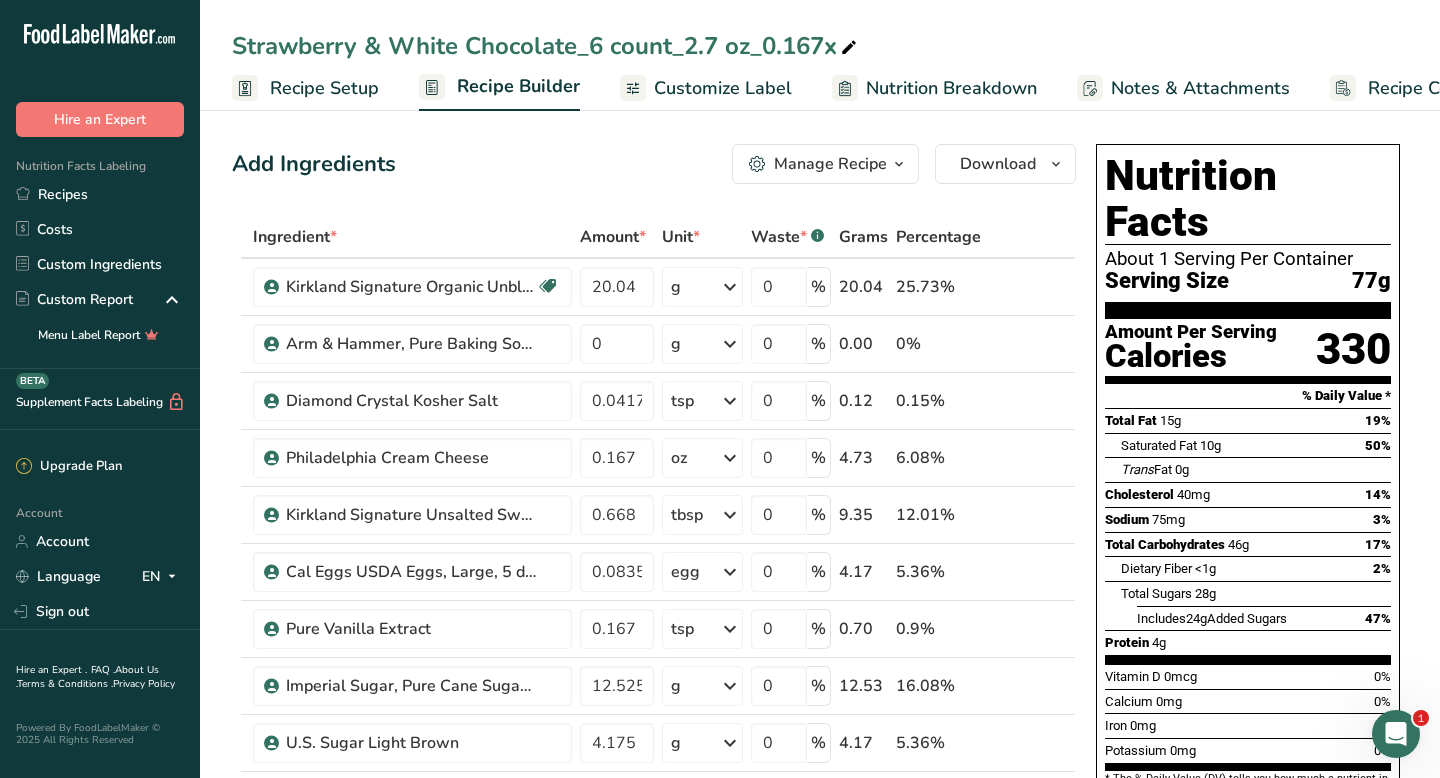 click on "Recipe Setup" at bounding box center (324, 88) 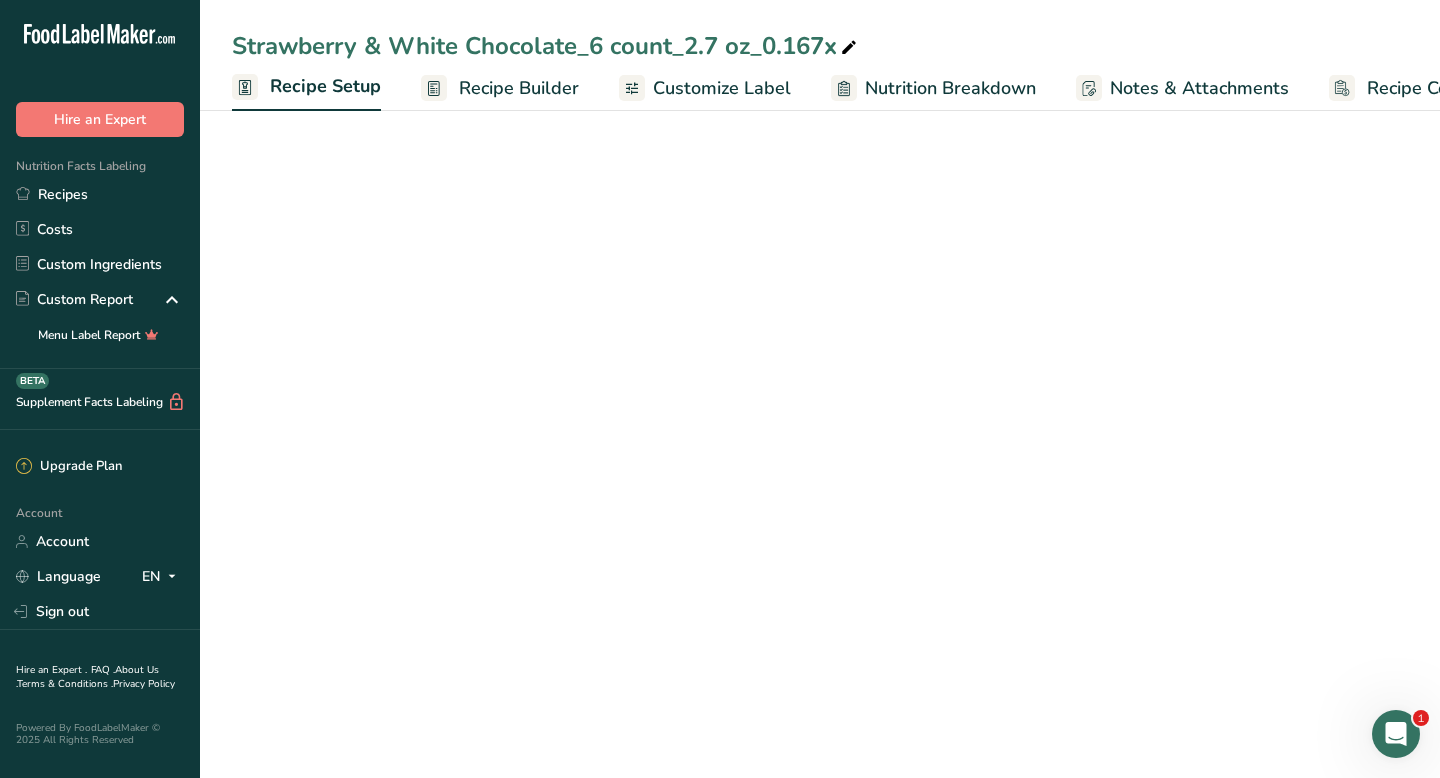 scroll, scrollTop: 0, scrollLeft: 7, axis: horizontal 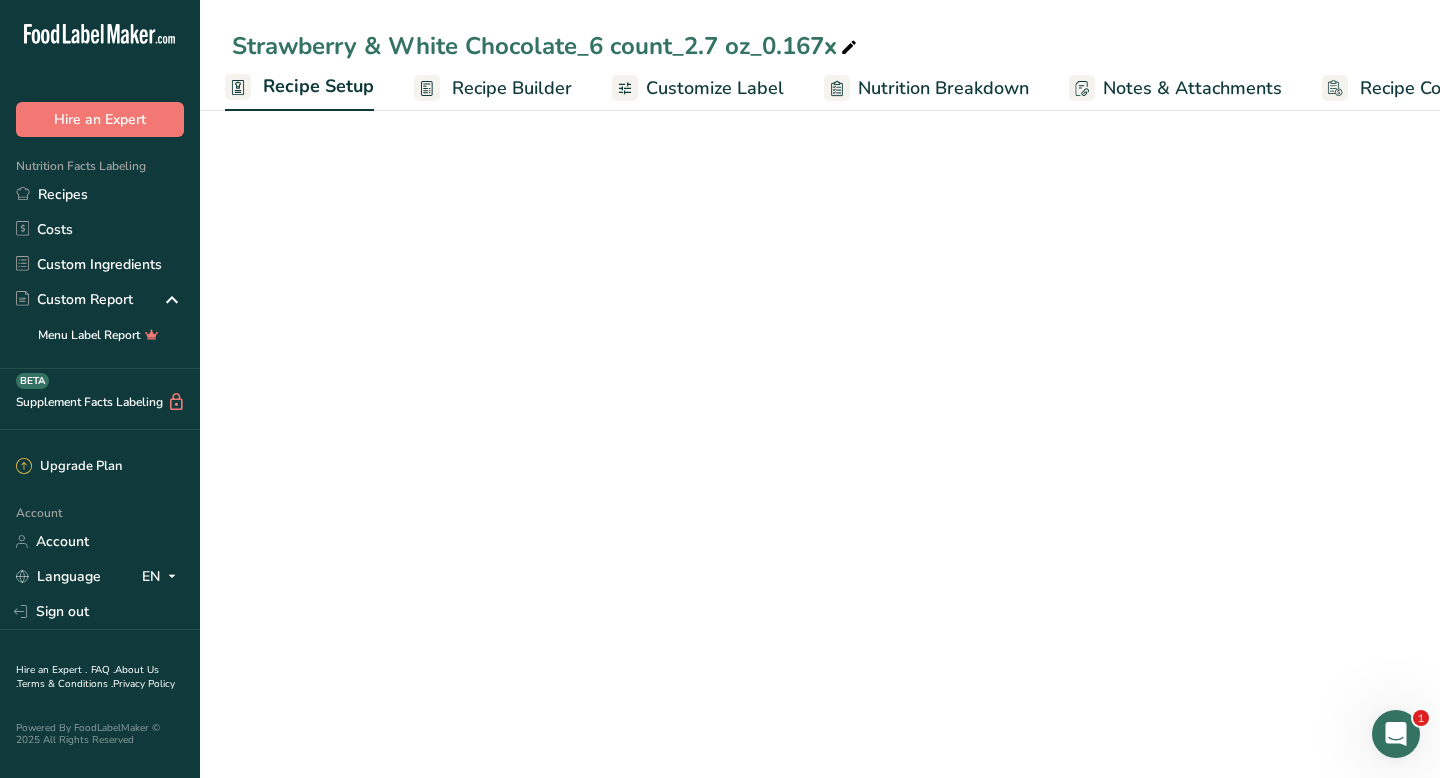 select on "5" 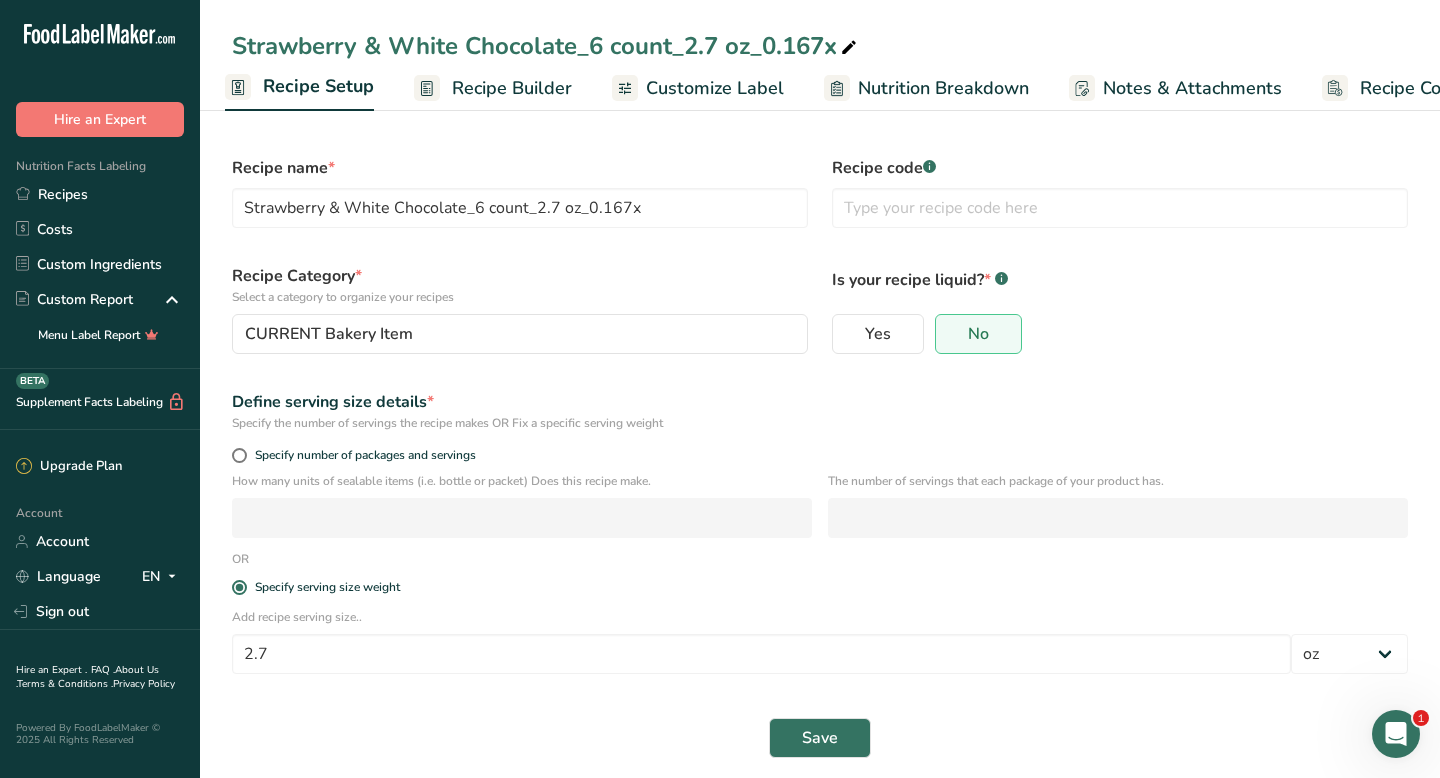click on "Recipe Builder" at bounding box center [512, 88] 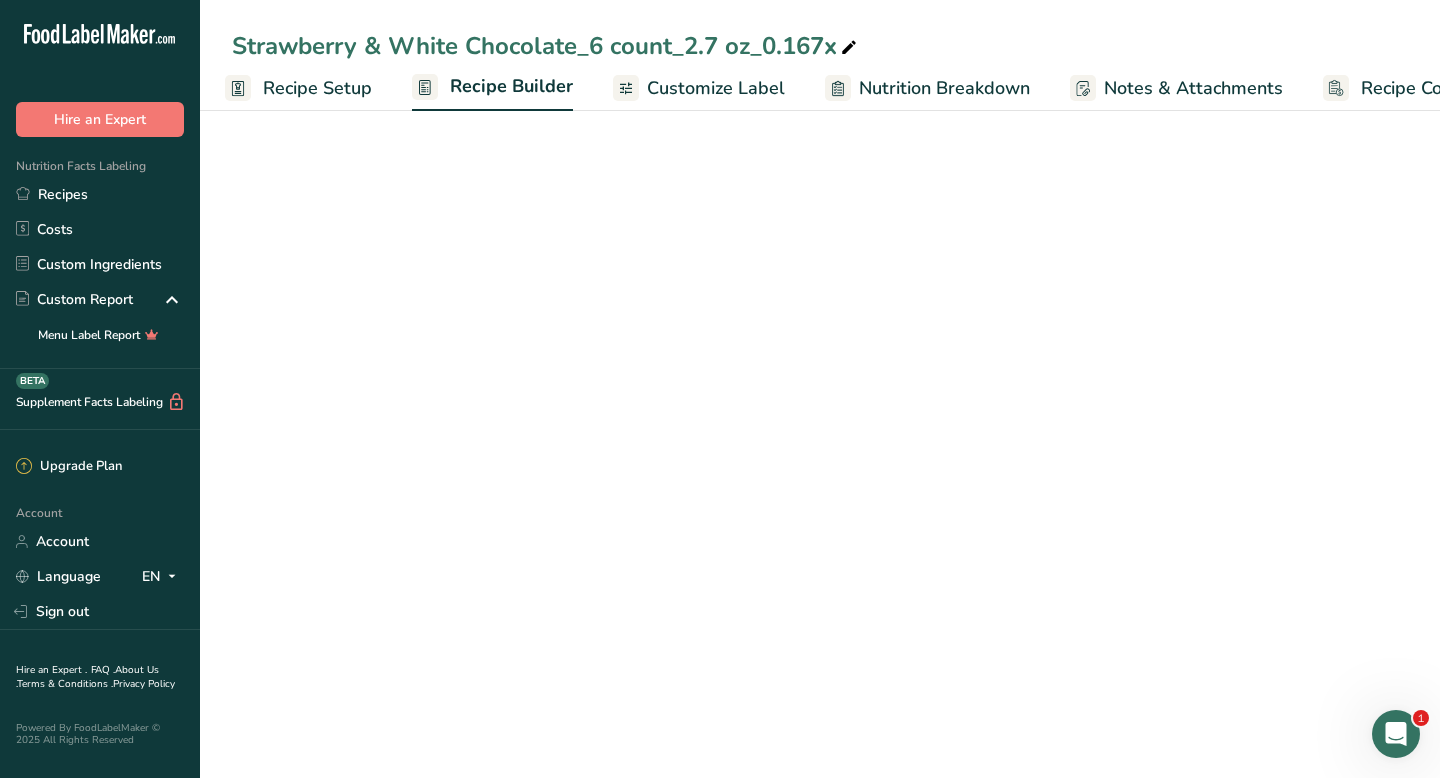 scroll, scrollTop: 0, scrollLeft: 81, axis: horizontal 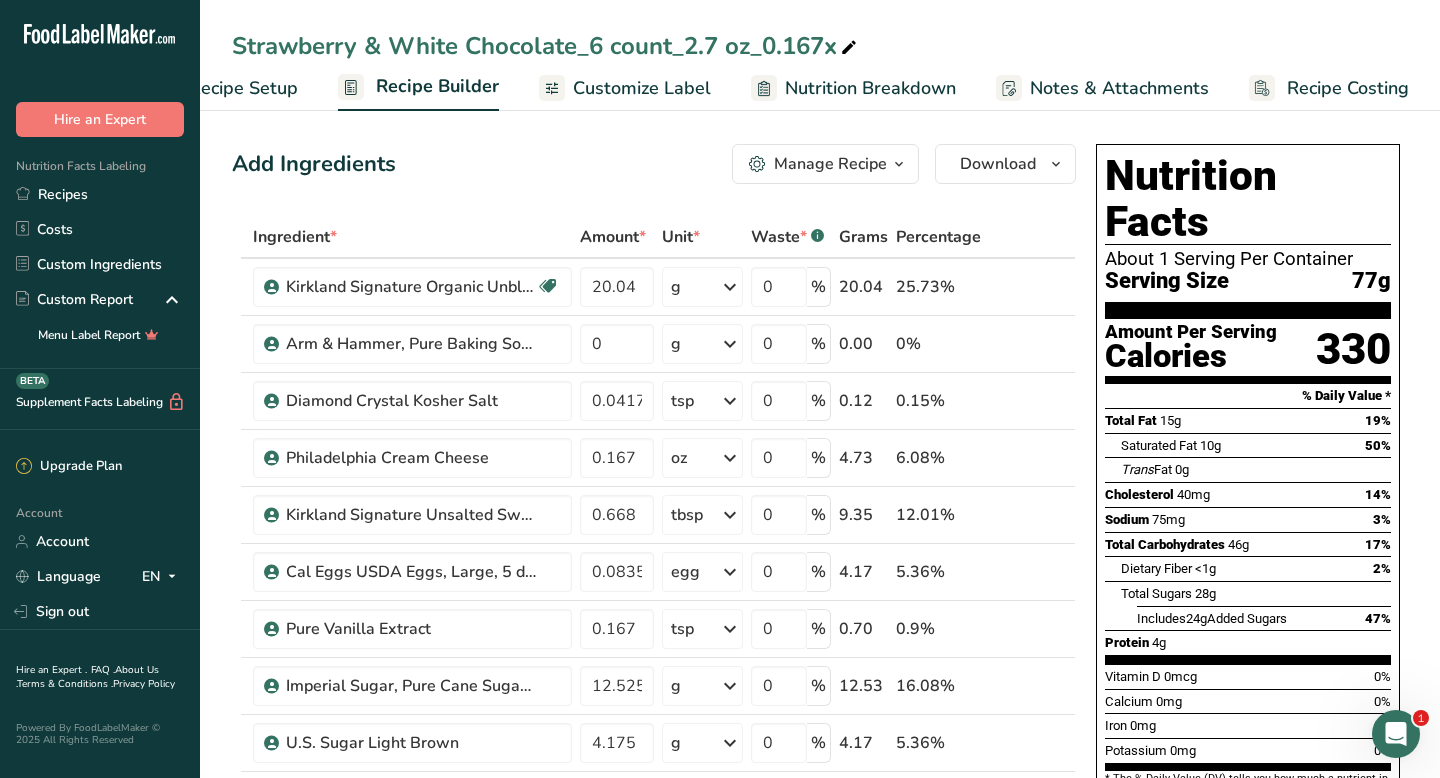click on "Customize Label" at bounding box center (642, 88) 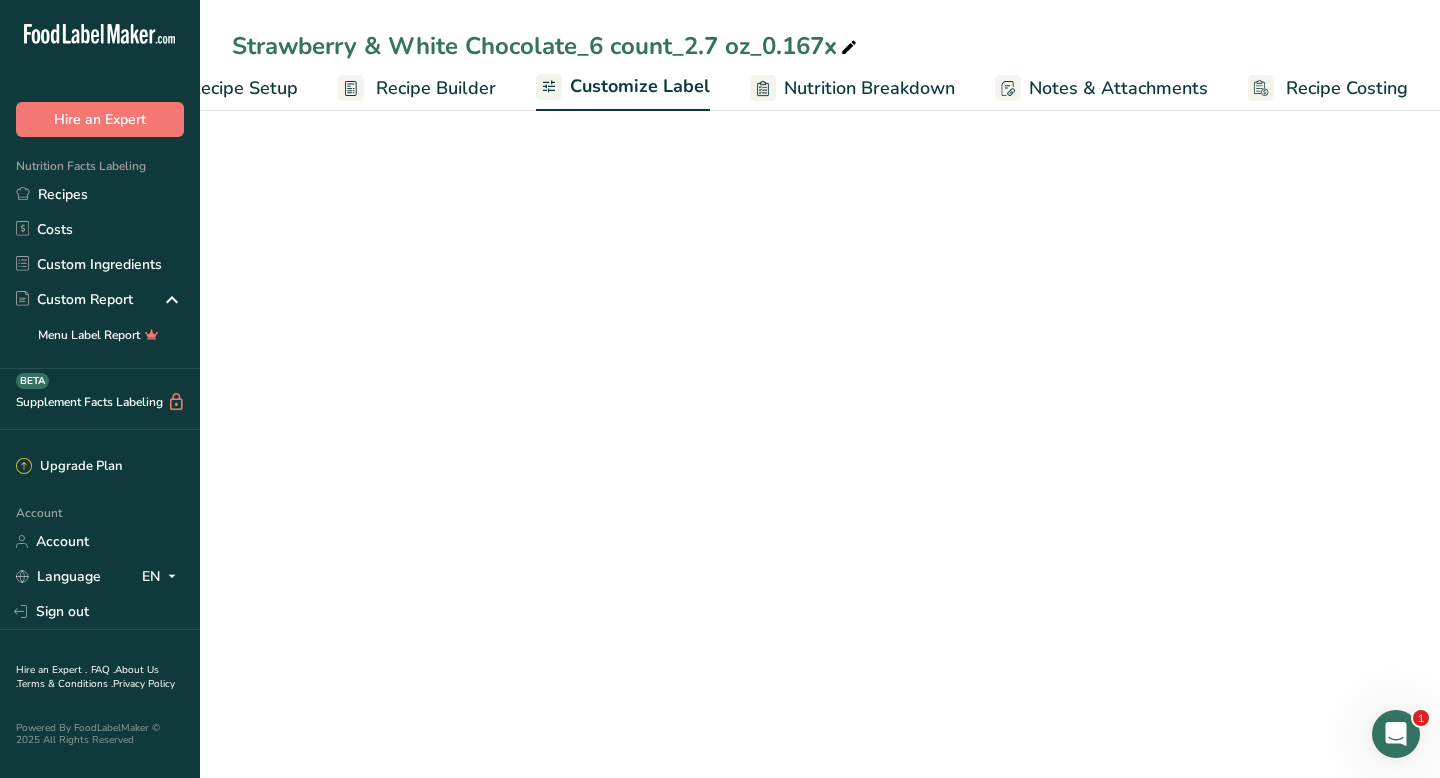 scroll, scrollTop: 0, scrollLeft: 81, axis: horizontal 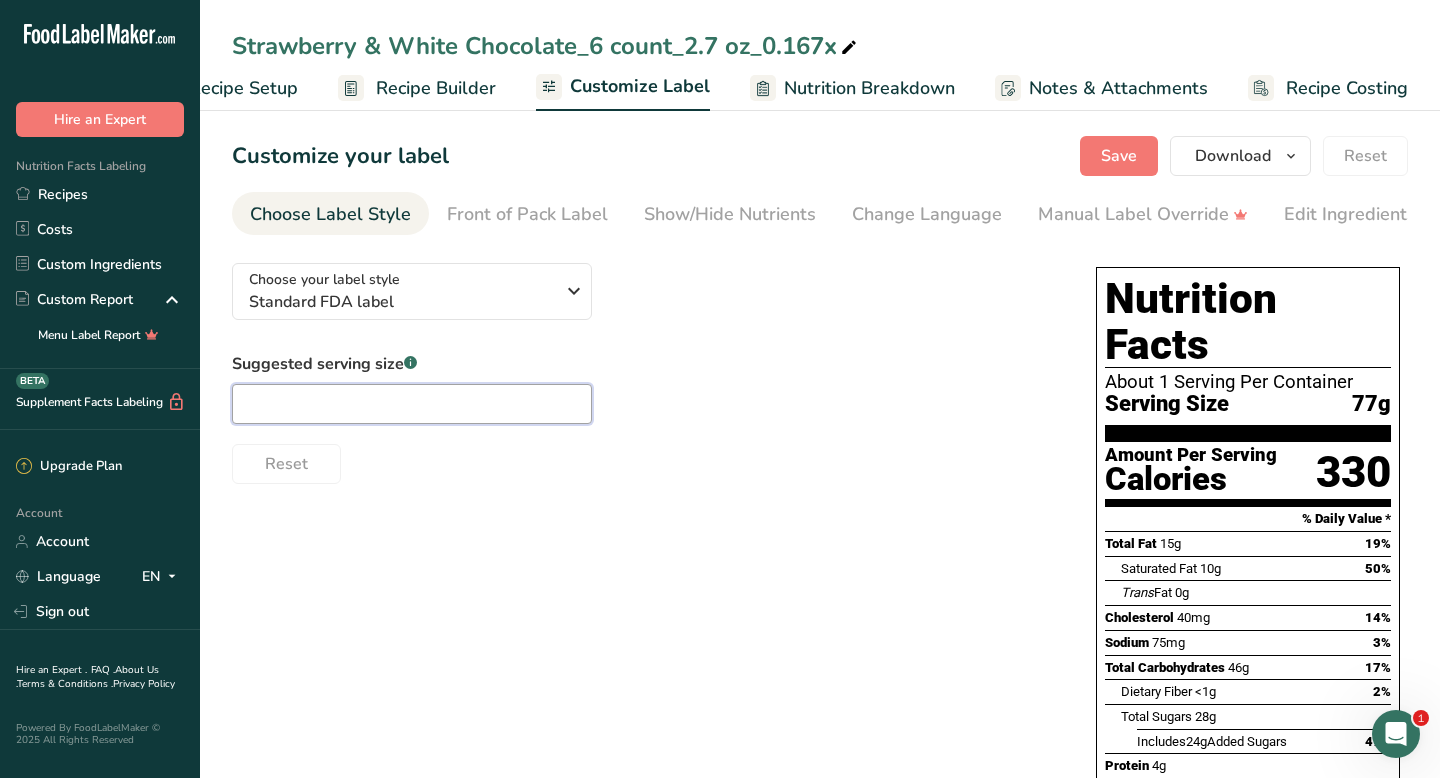 click at bounding box center (412, 404) 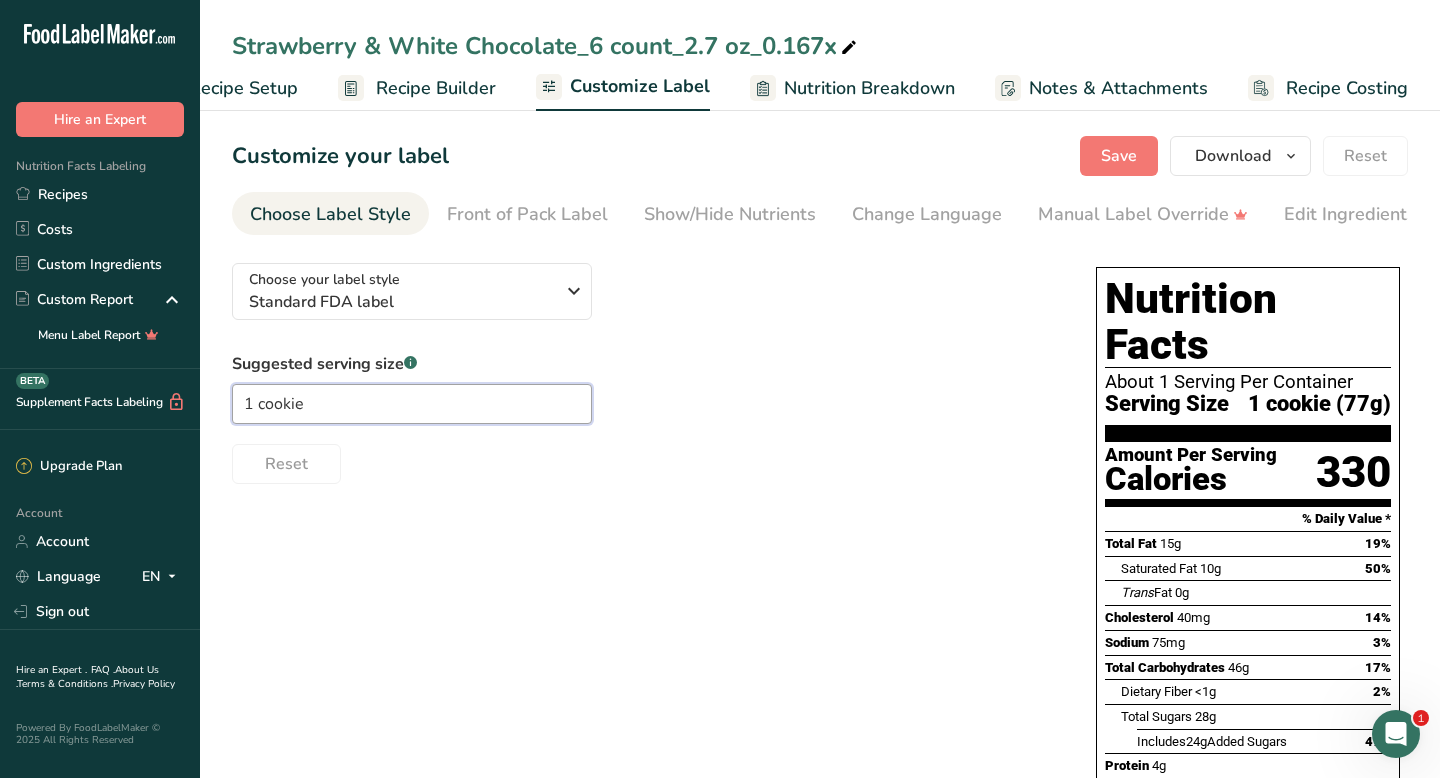 type on "1 cookie" 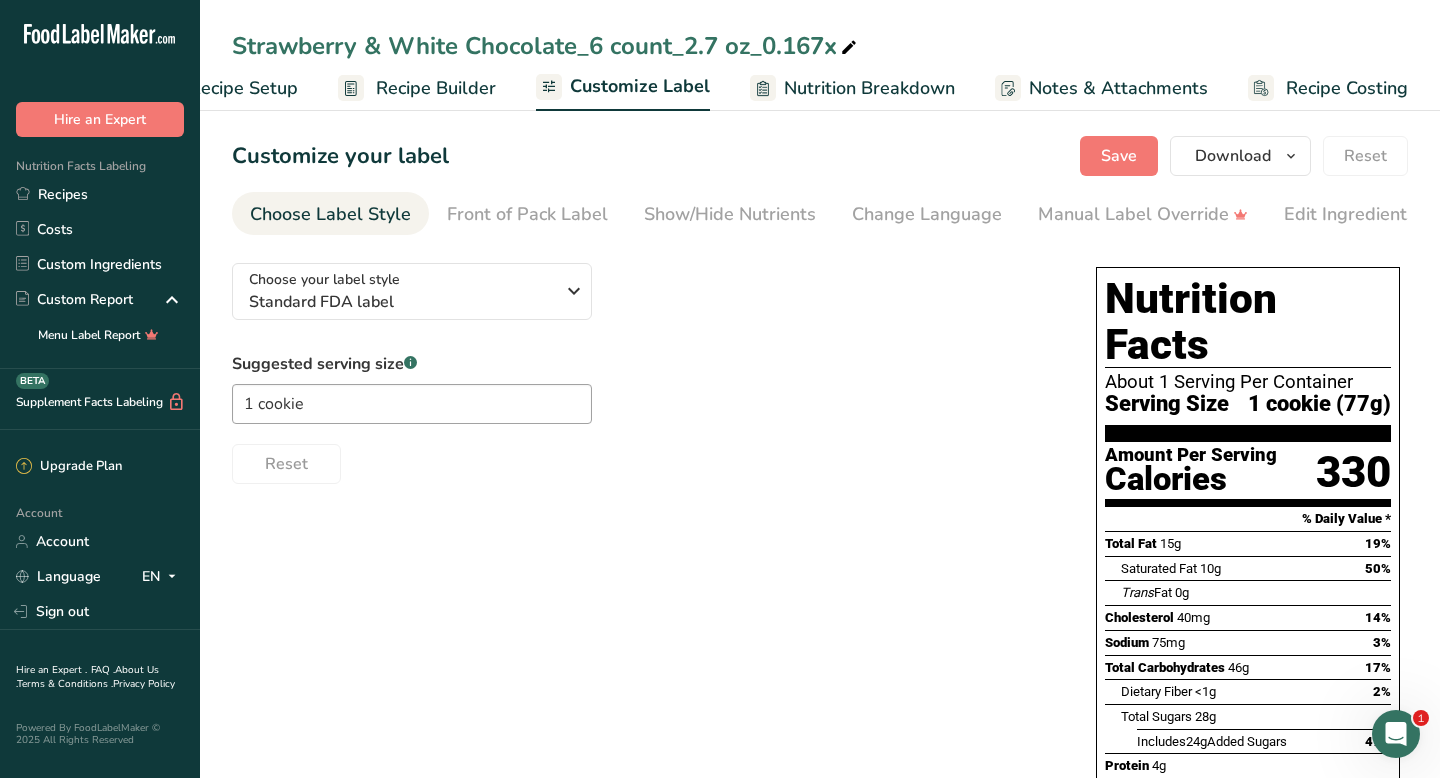 click on "Choose your label style
Standard FDA label
USA (FDA)
Standard FDA label
Tabular FDA label
Linear FDA label
Simplified FDA label
Dual Column FDA label (Per Serving/Per Container)
Dual Column FDA label (As Sold/As Prepared)
Aggregate Standard FDA label
Standard FDA label with Micronutrients listed side-by-side
UK (FSA)
UK Mandatory Label "Back of Pack"
UK Traffic Light Label  "Front of Pack"
Canadian (CFIA)
Canadian Standard label
Canadian Dual Column label" at bounding box center [820, 747] 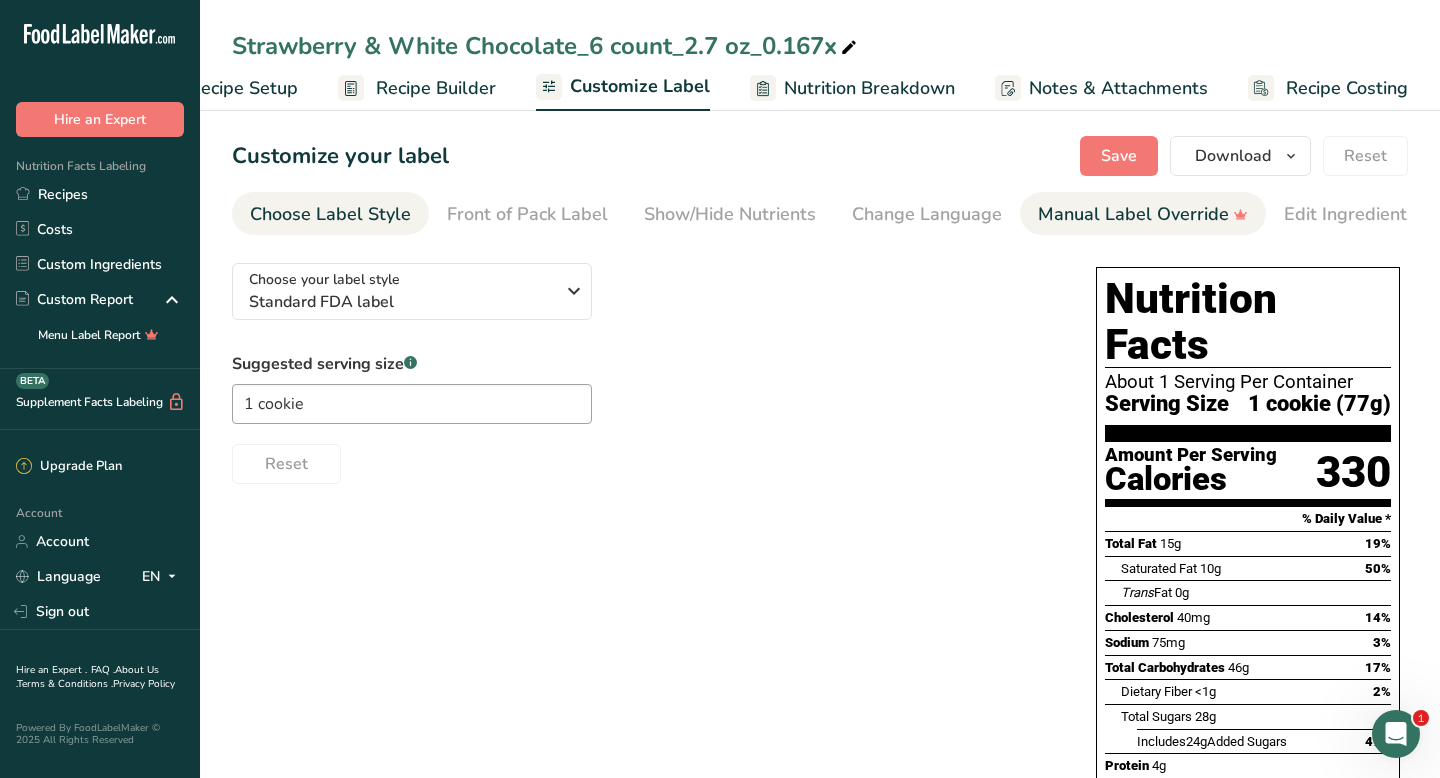 click on "Manual Label Override" at bounding box center (1143, 214) 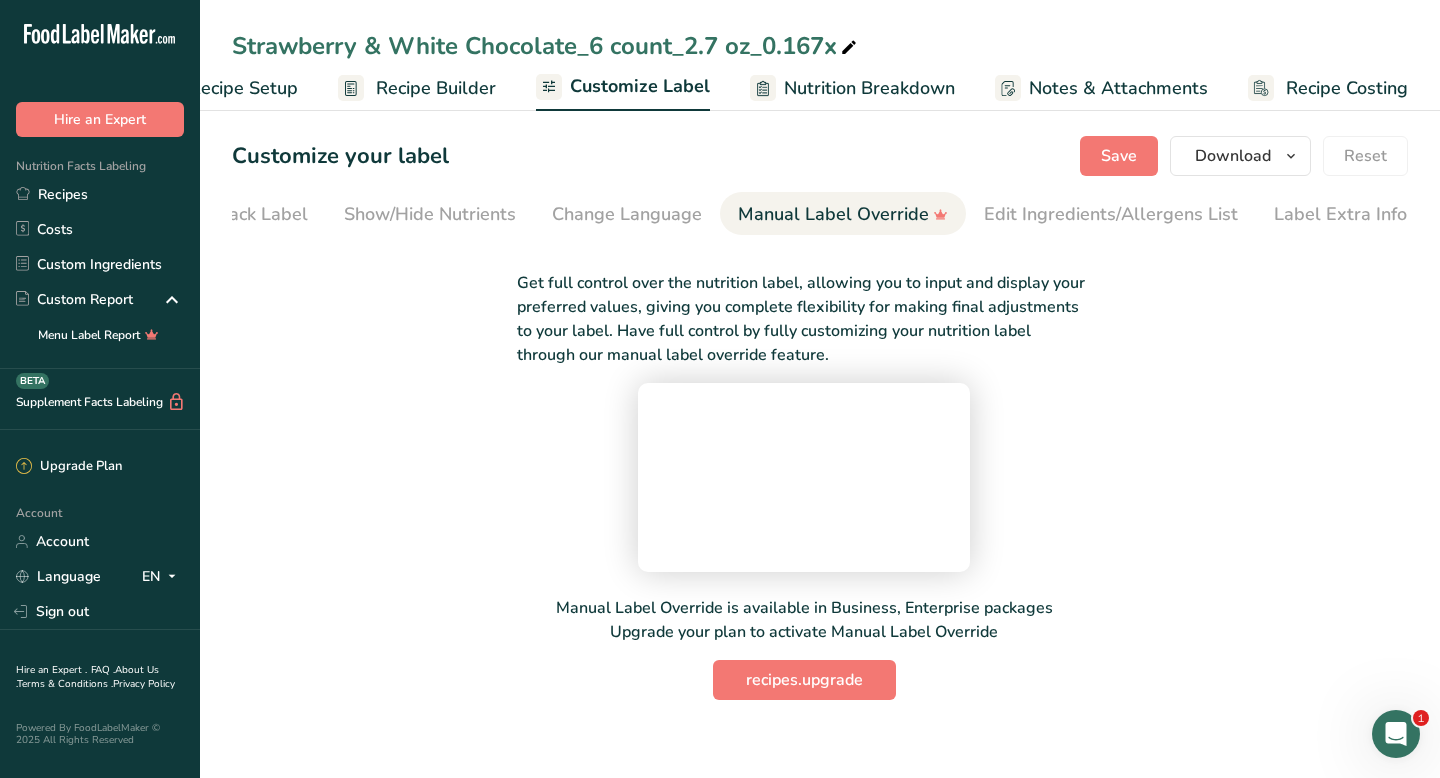 scroll, scrollTop: 0, scrollLeft: 301, axis: horizontal 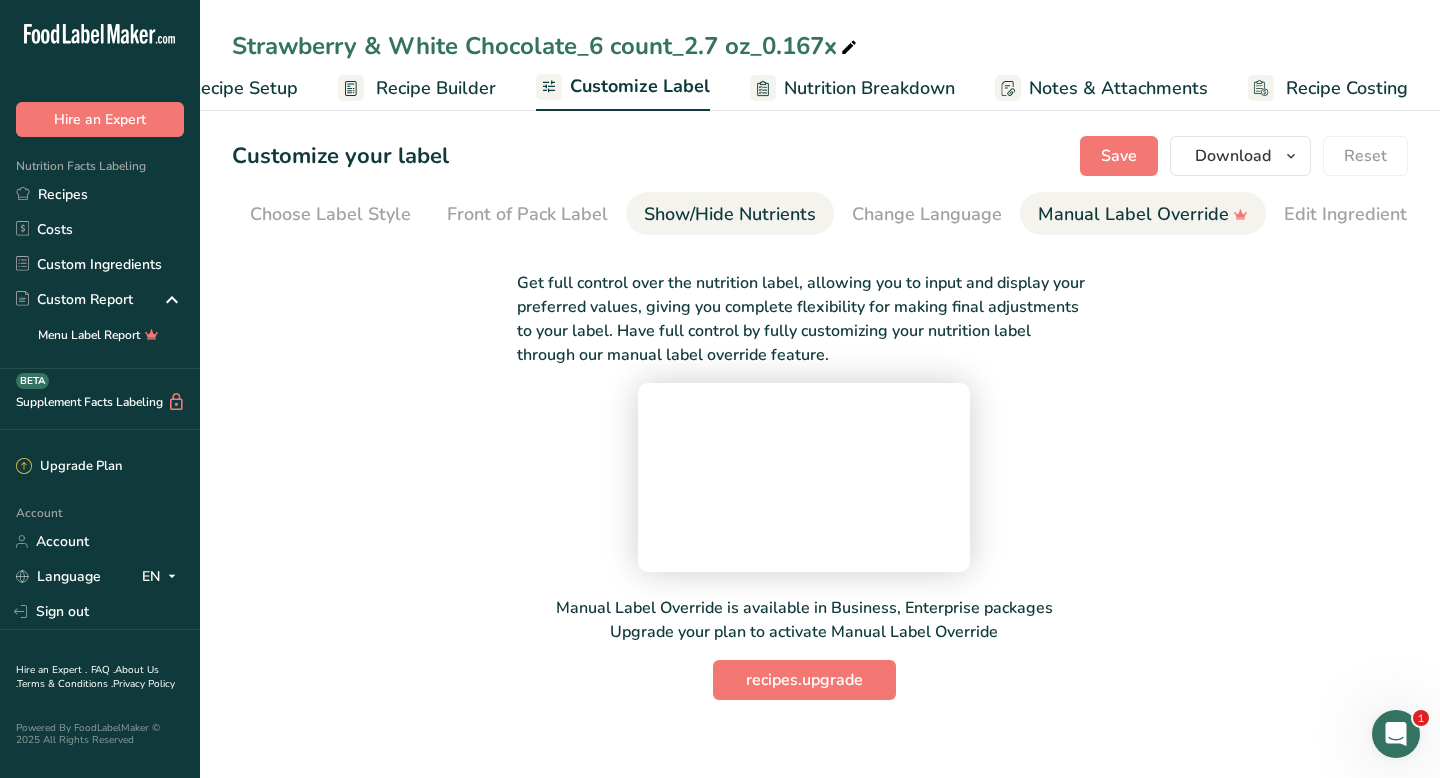 click on "Show/Hide Nutrients" at bounding box center (730, 214) 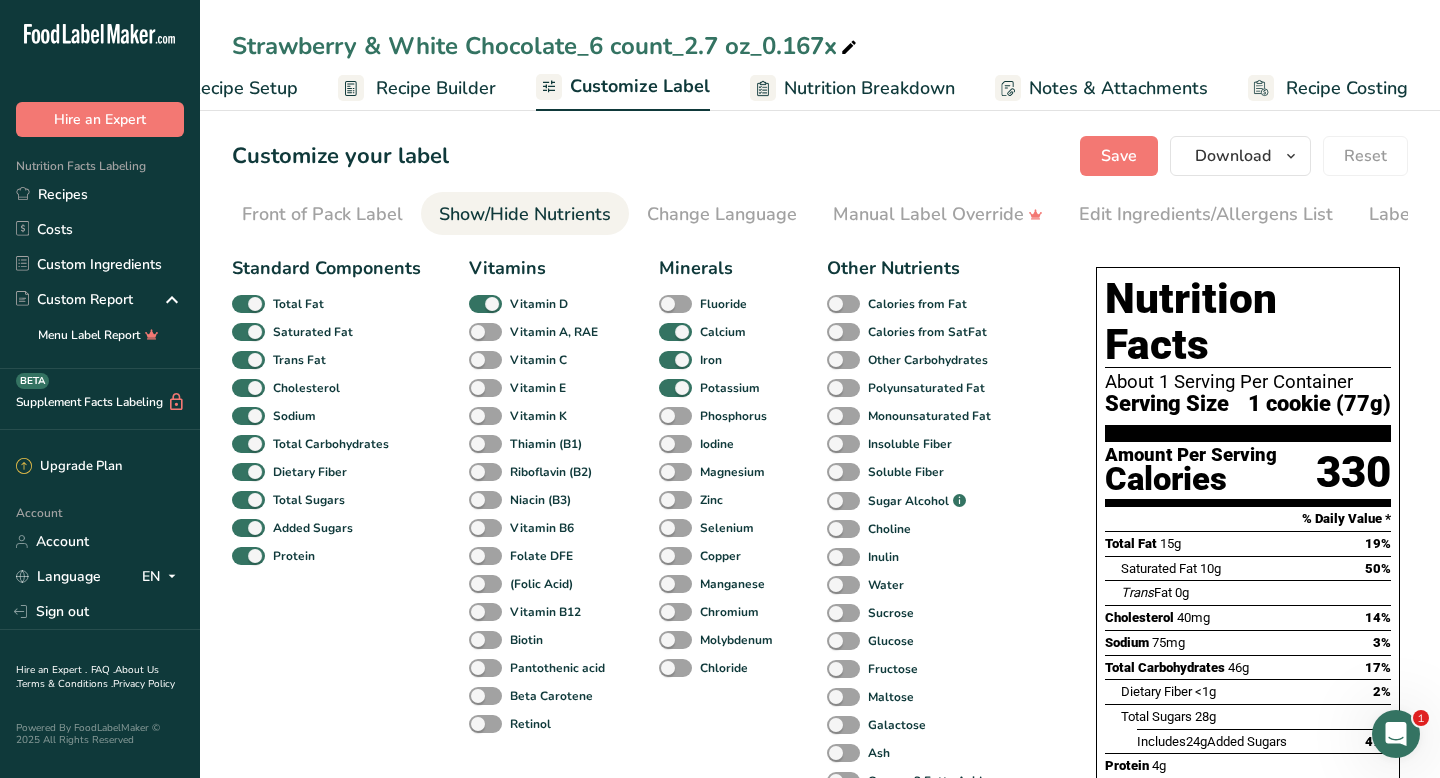 scroll, scrollTop: 0, scrollLeft: 301, axis: horizontal 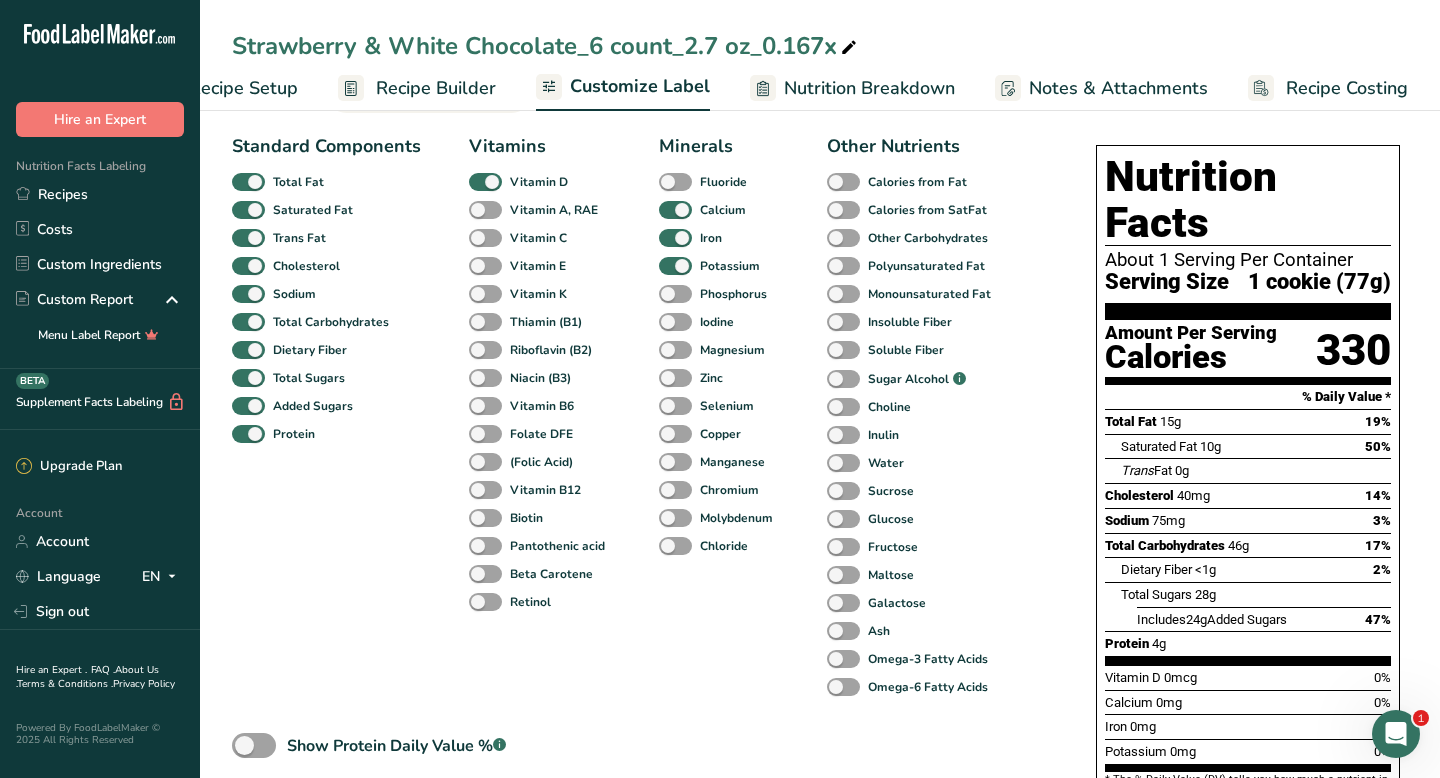 click on "Recipe Builder" at bounding box center (436, 88) 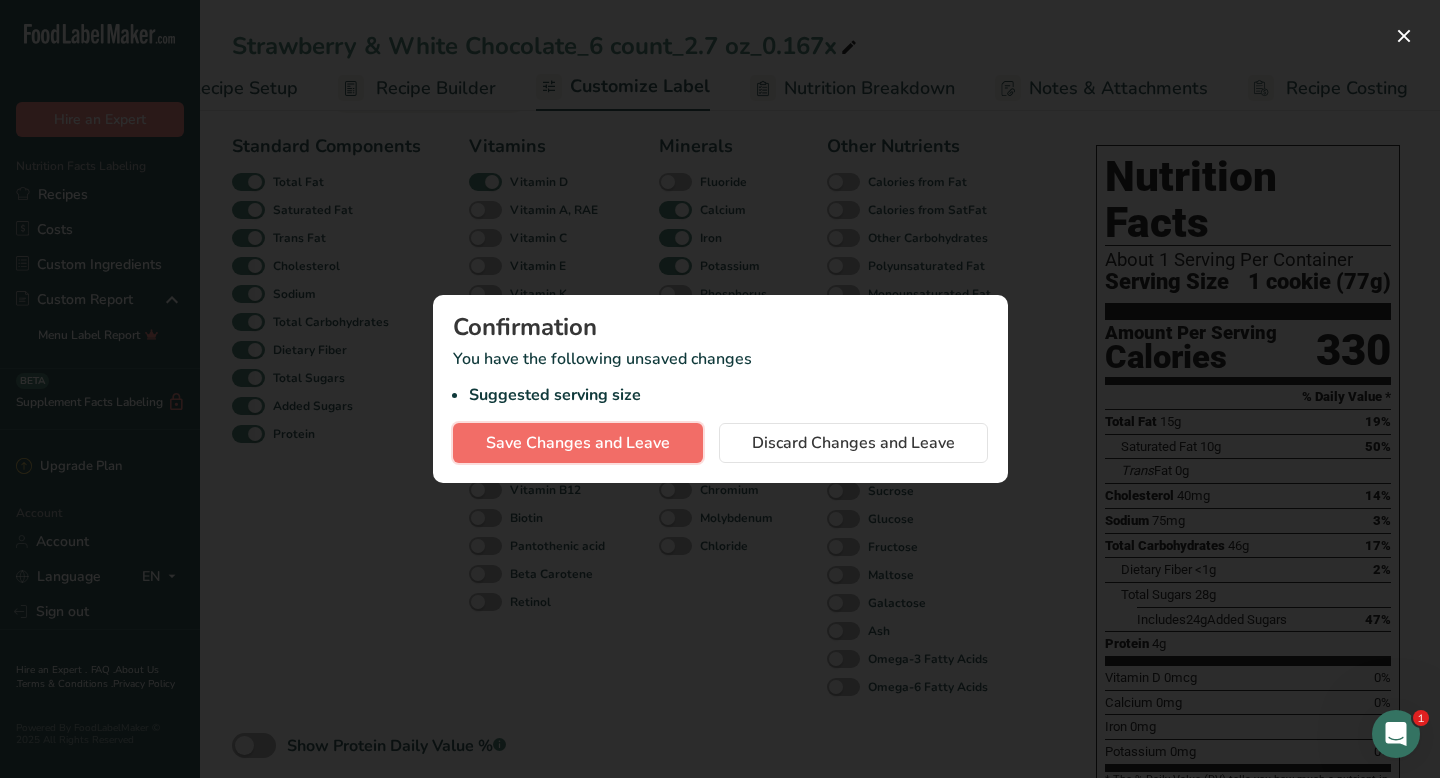 click on "Save Changes and Leave" at bounding box center [578, 443] 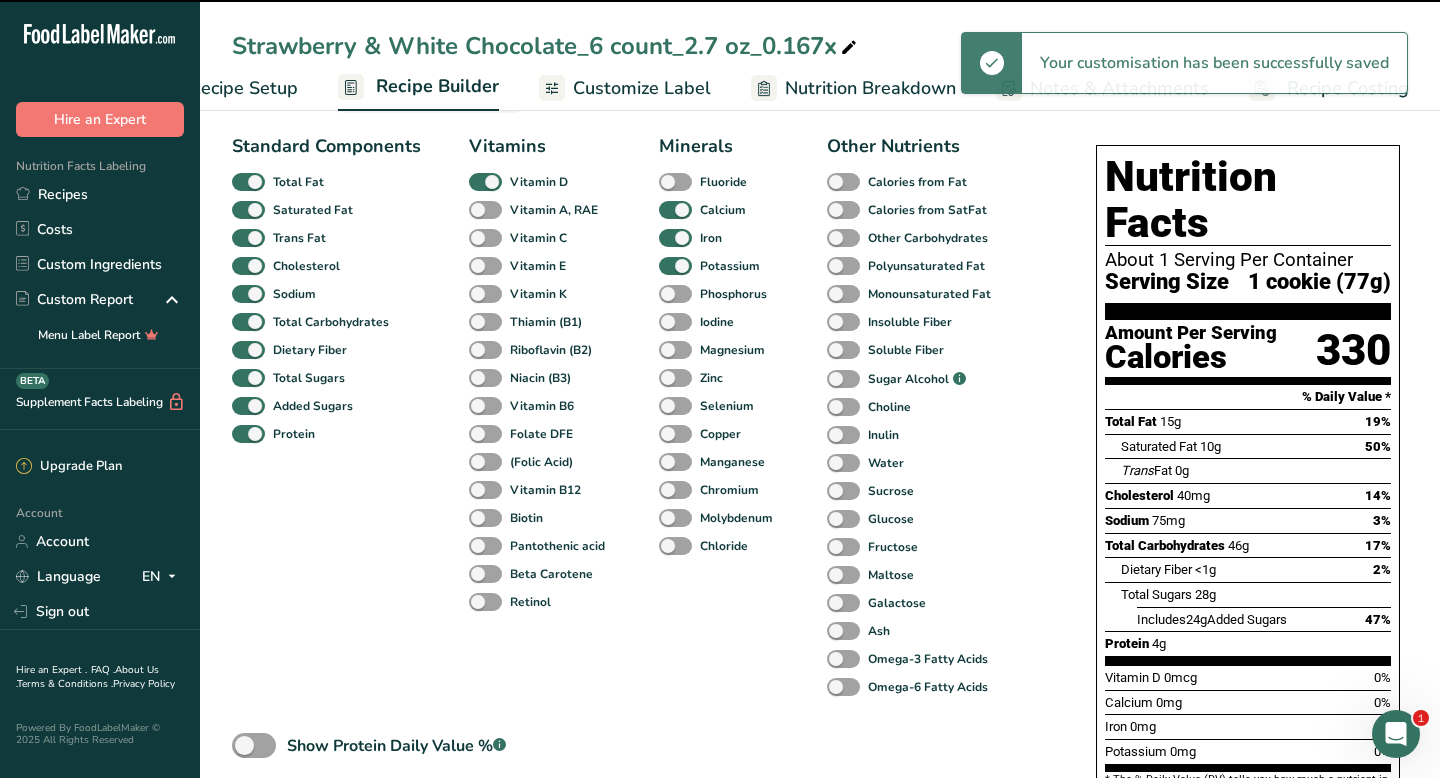 scroll, scrollTop: 0, scrollLeft: 81, axis: horizontal 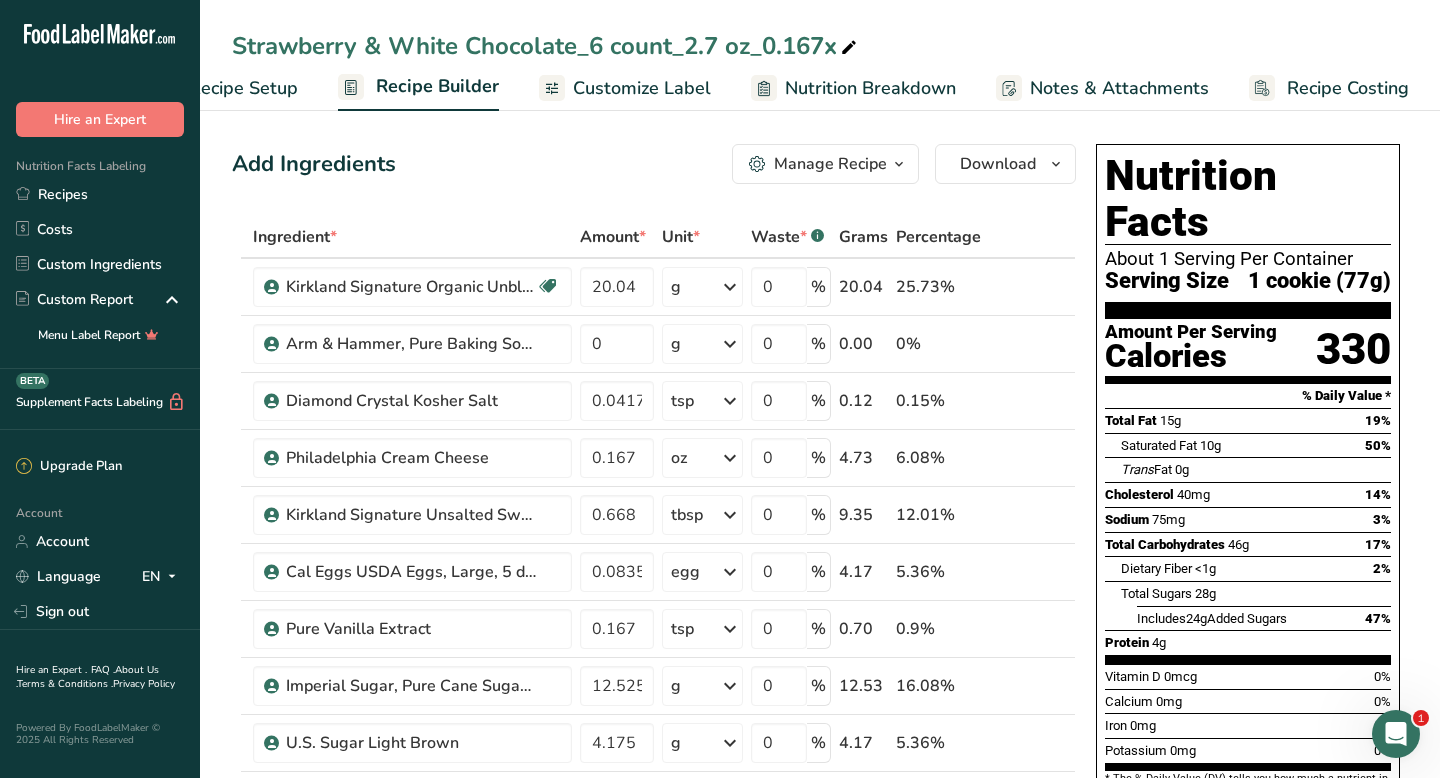 click on "Recipe Setup" at bounding box center [243, 88] 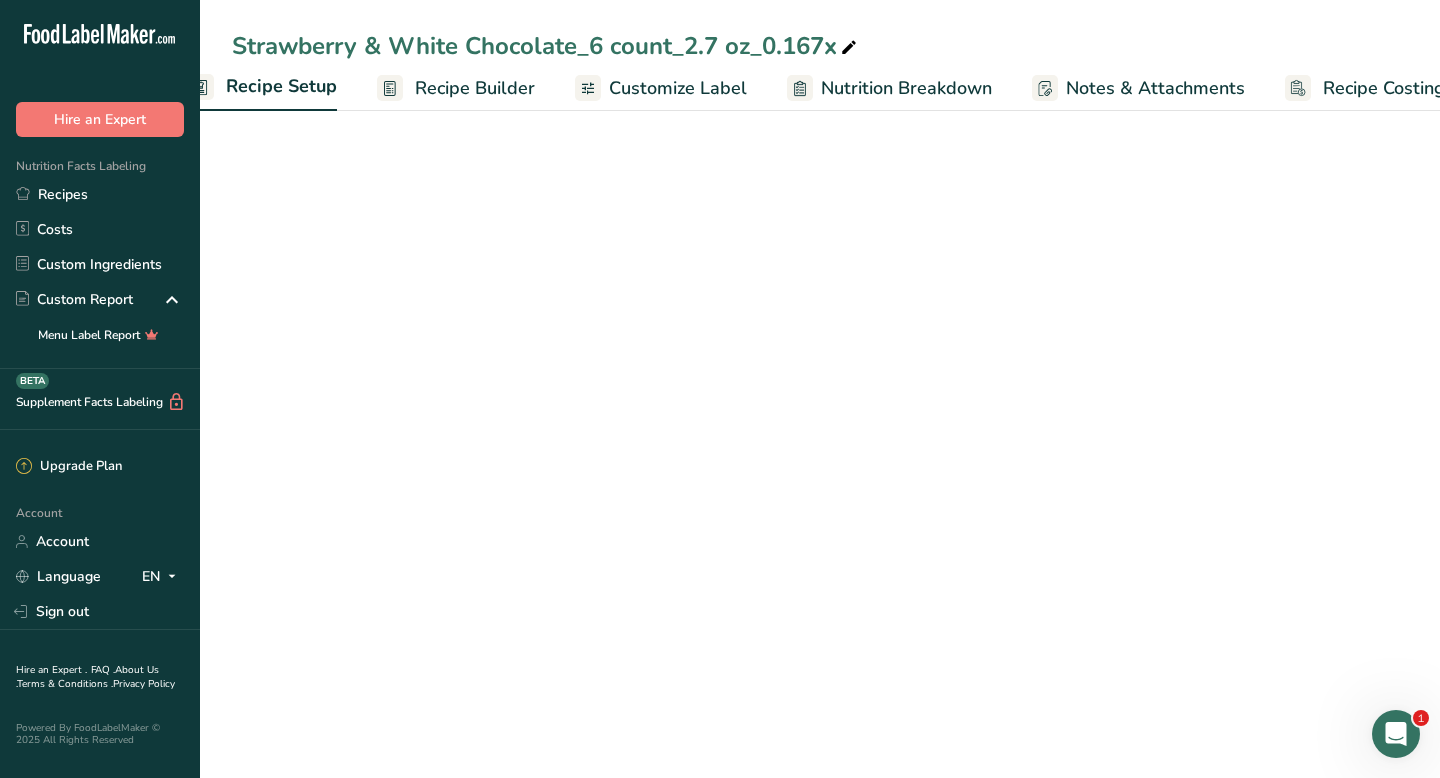 select on "5" 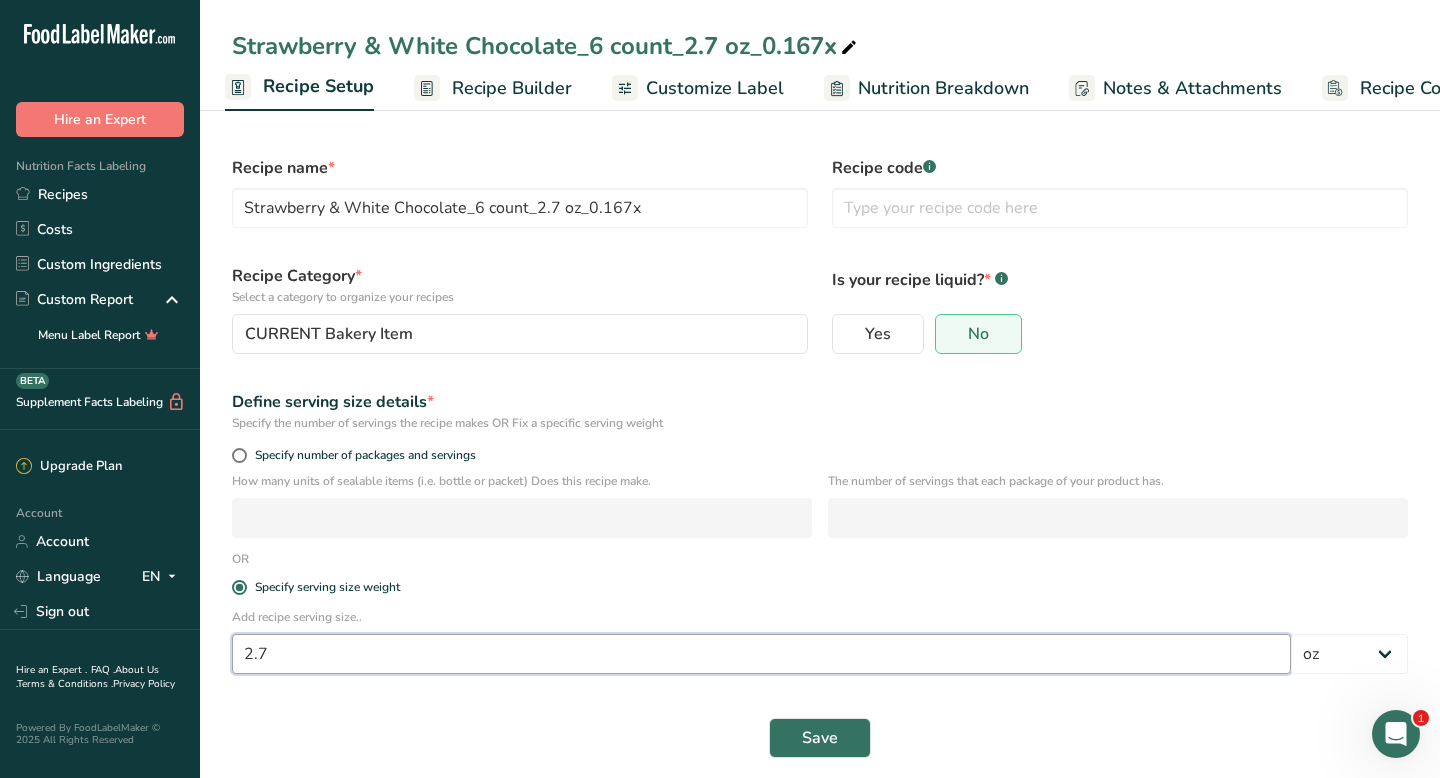click on "2.7" at bounding box center [761, 654] 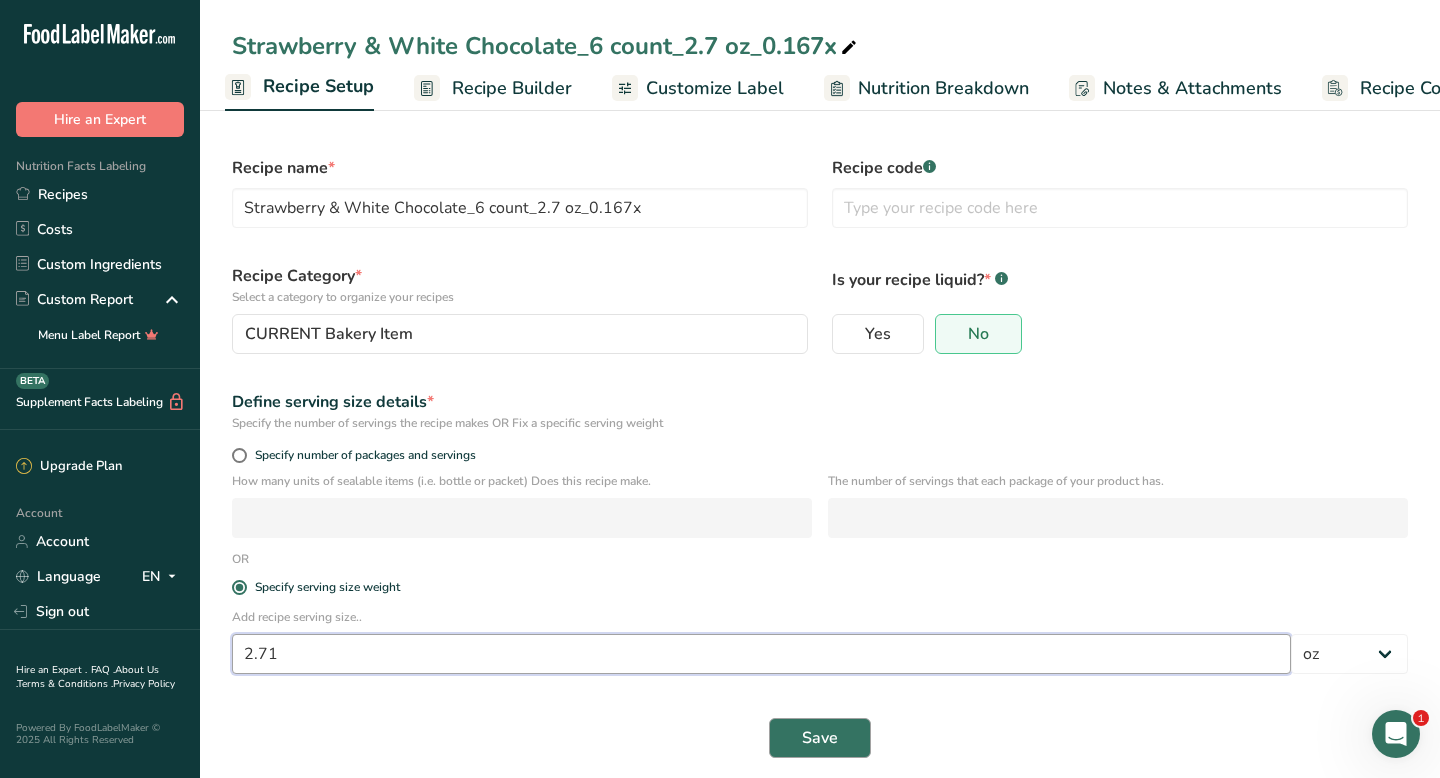 type on "2.71" 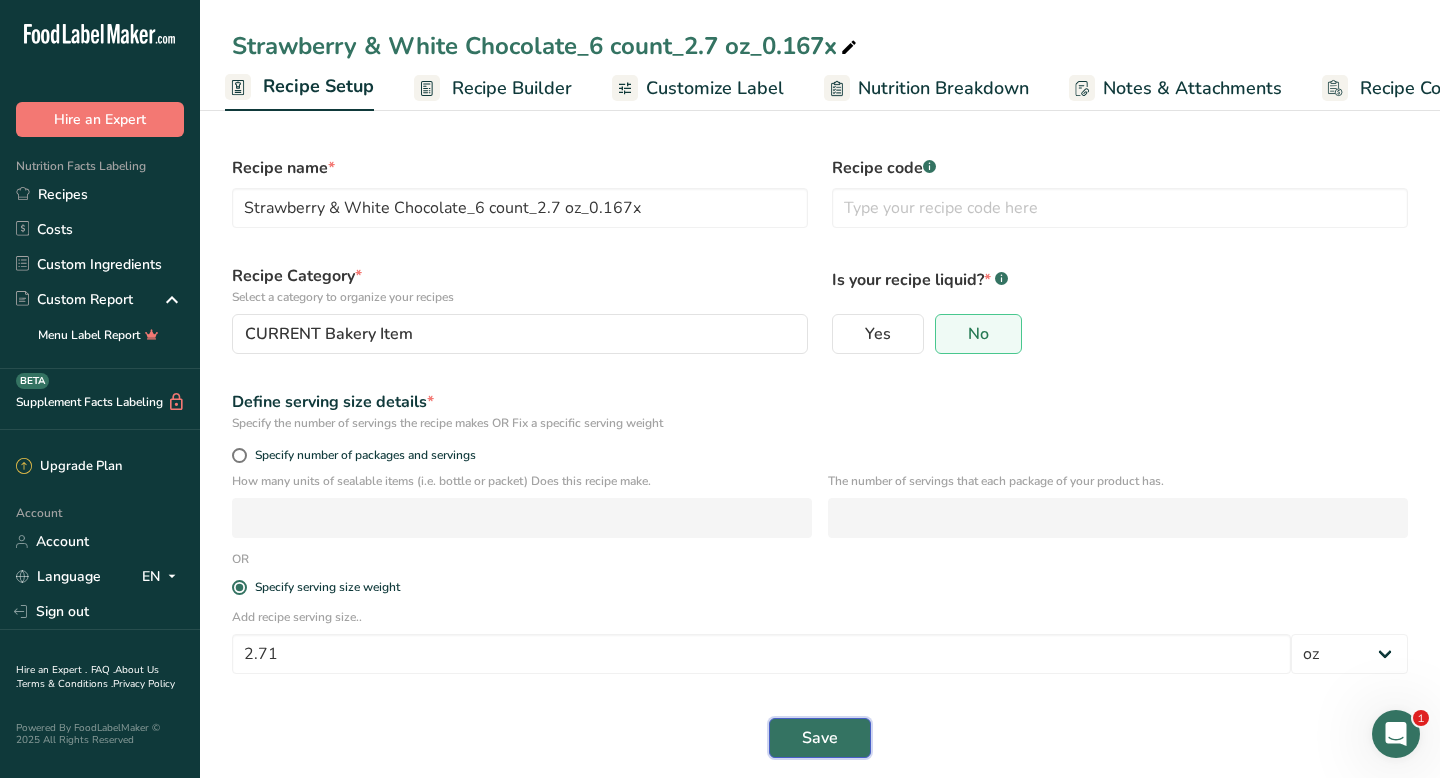 click on "Save" at bounding box center (820, 738) 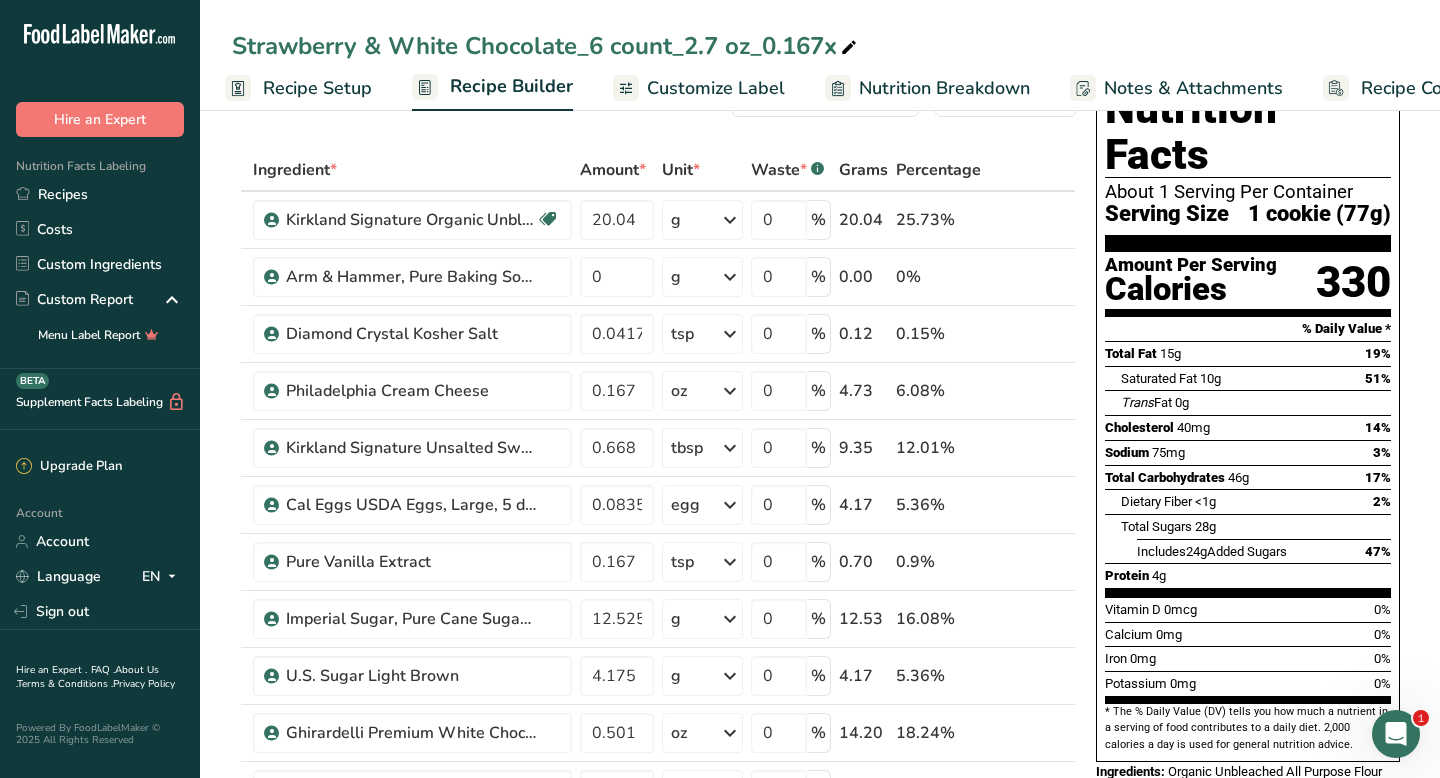 scroll, scrollTop: 0, scrollLeft: 0, axis: both 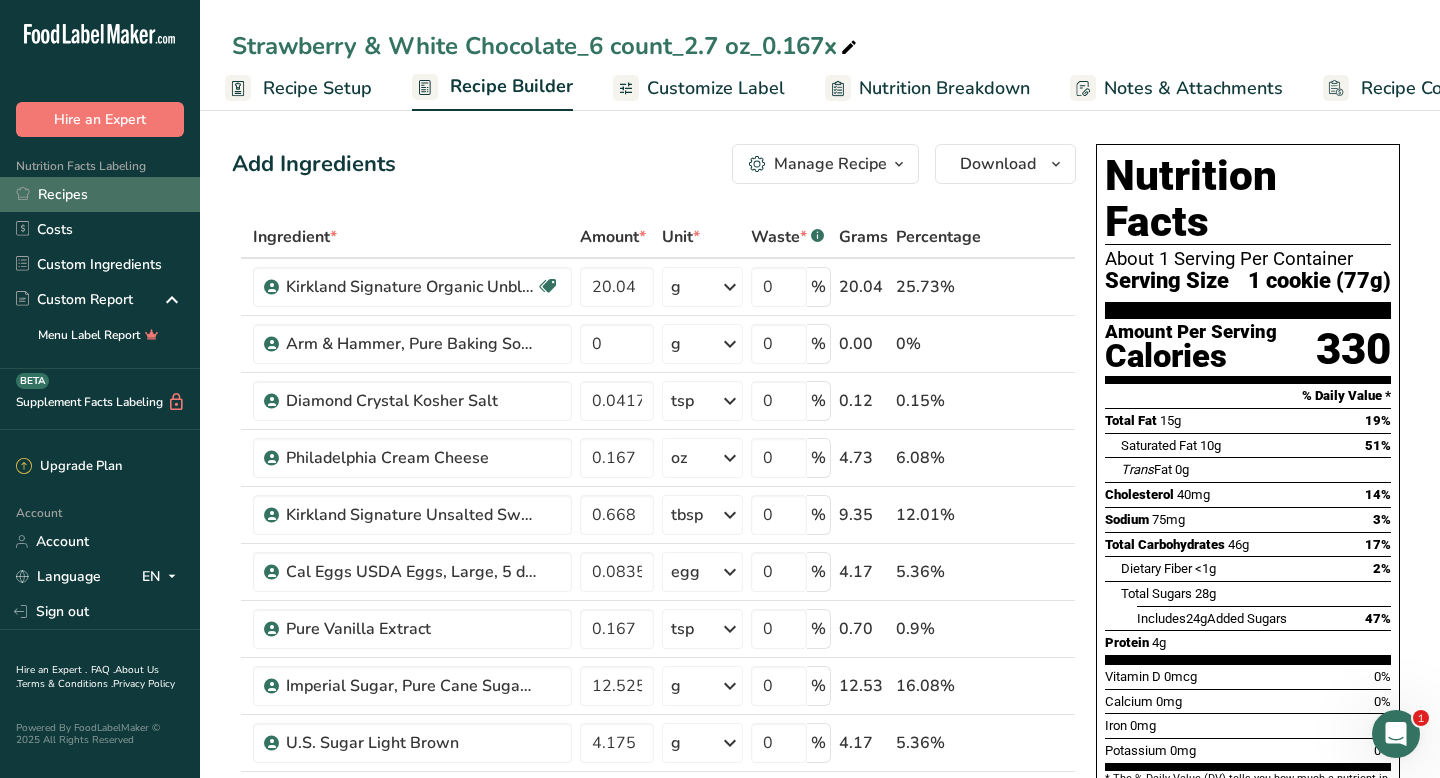 click on "Recipes" at bounding box center (100, 194) 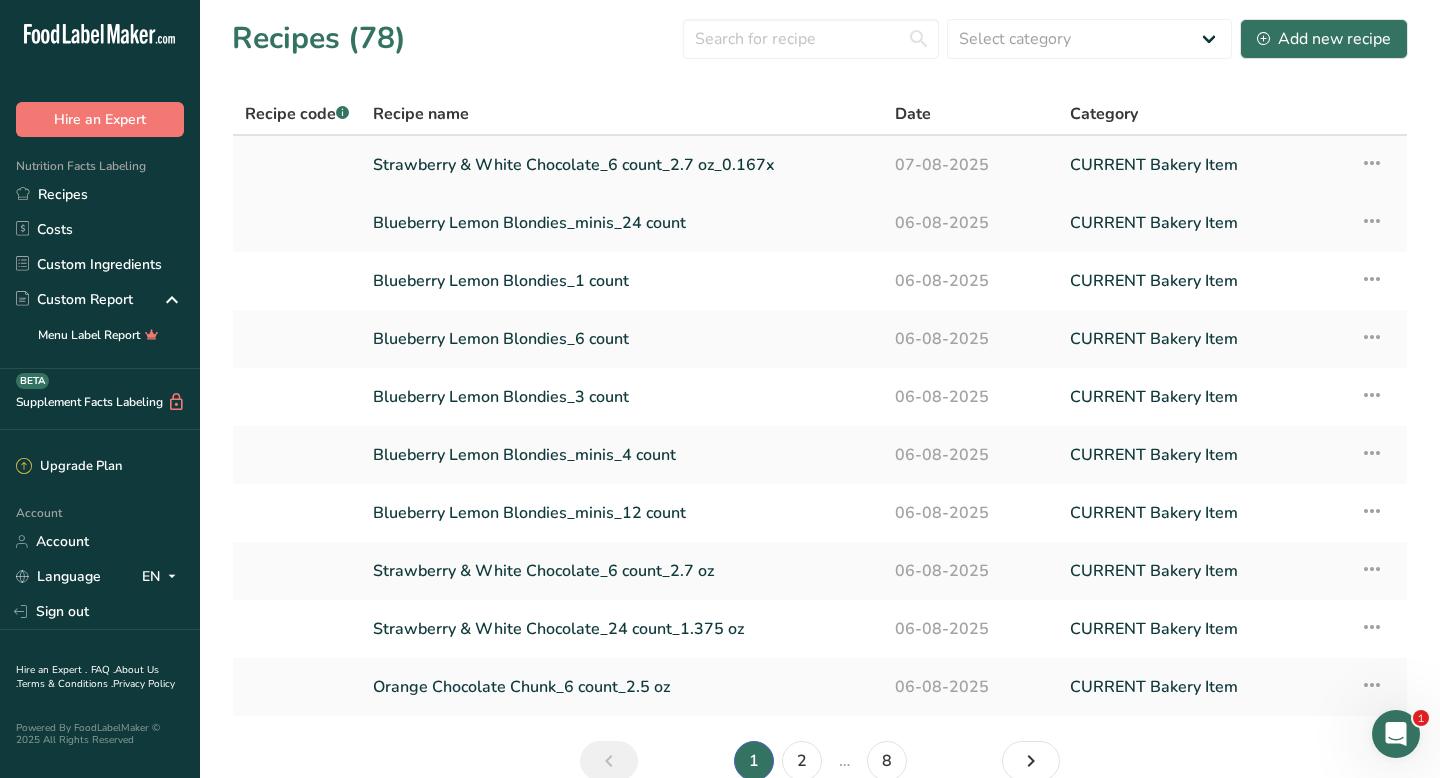 click at bounding box center [1372, 163] 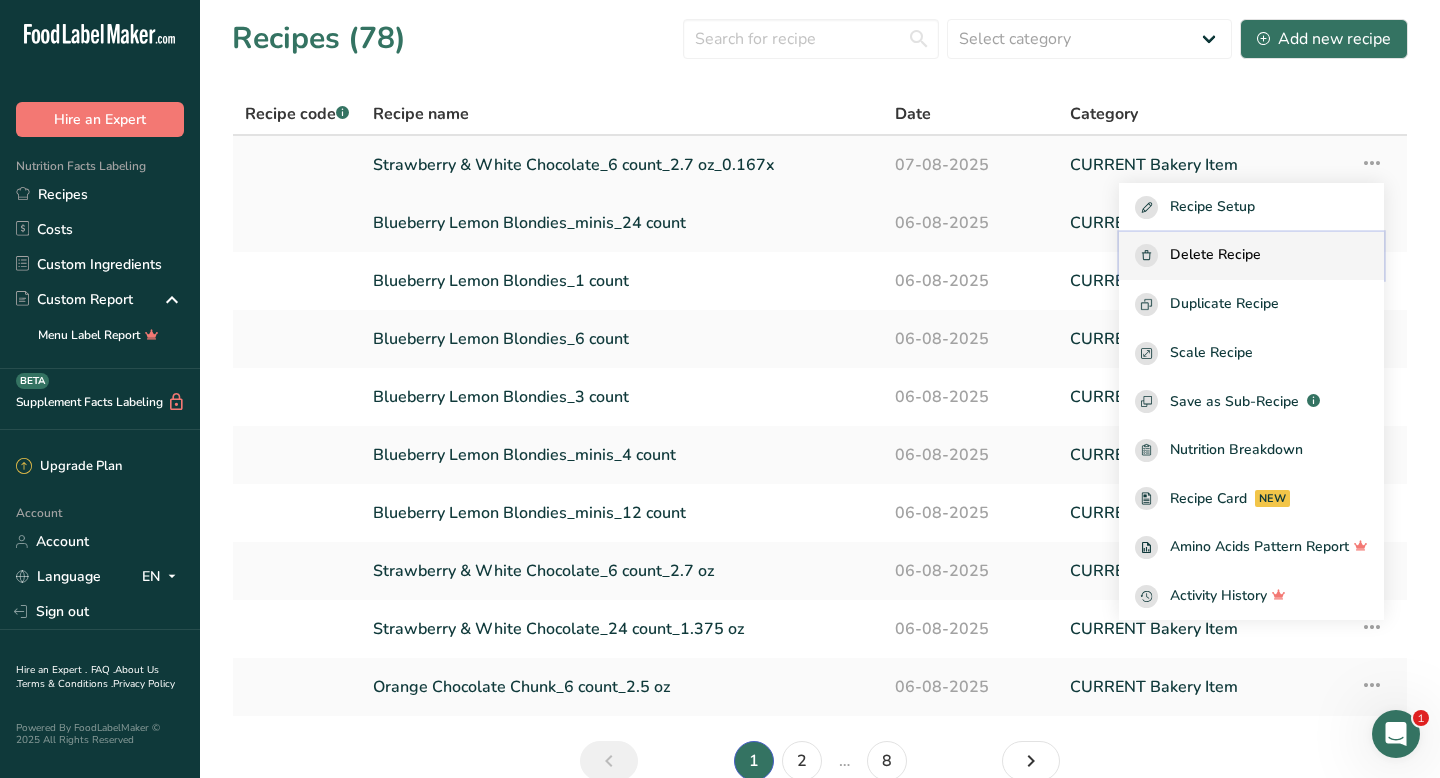 click on "Delete Recipe" at bounding box center (1215, 255) 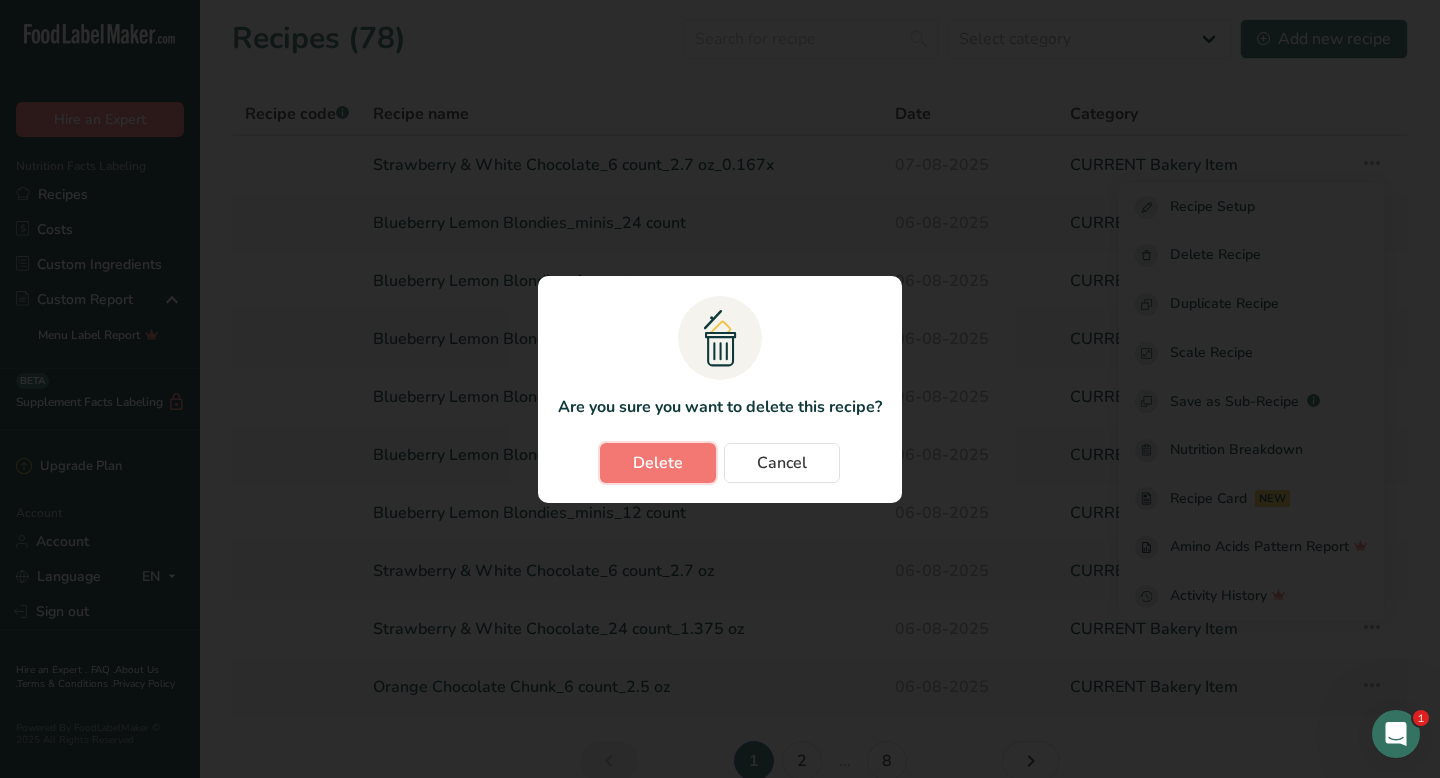 click on "Delete" at bounding box center [658, 463] 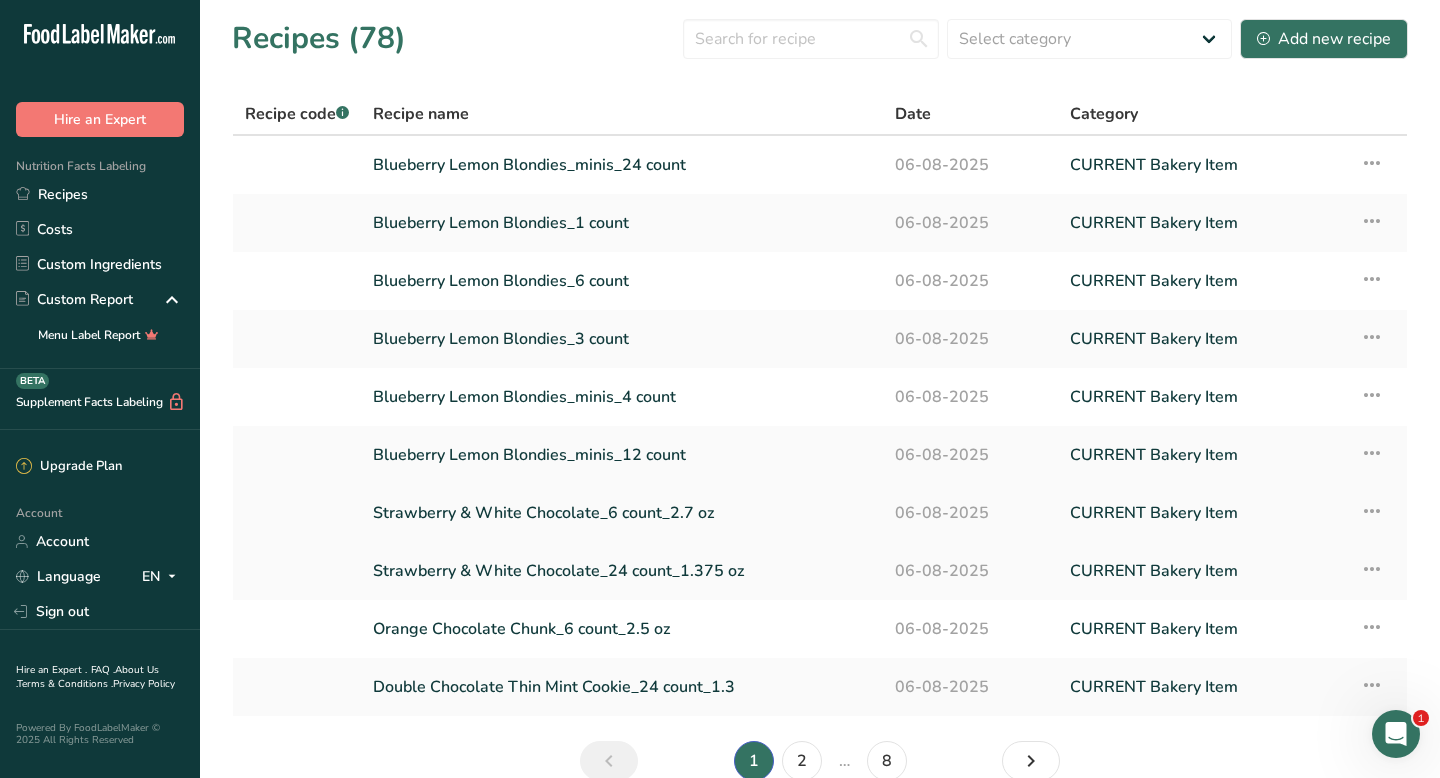 click on "Strawberry & White Chocolate_6 count_2.7 oz" at bounding box center (622, 513) 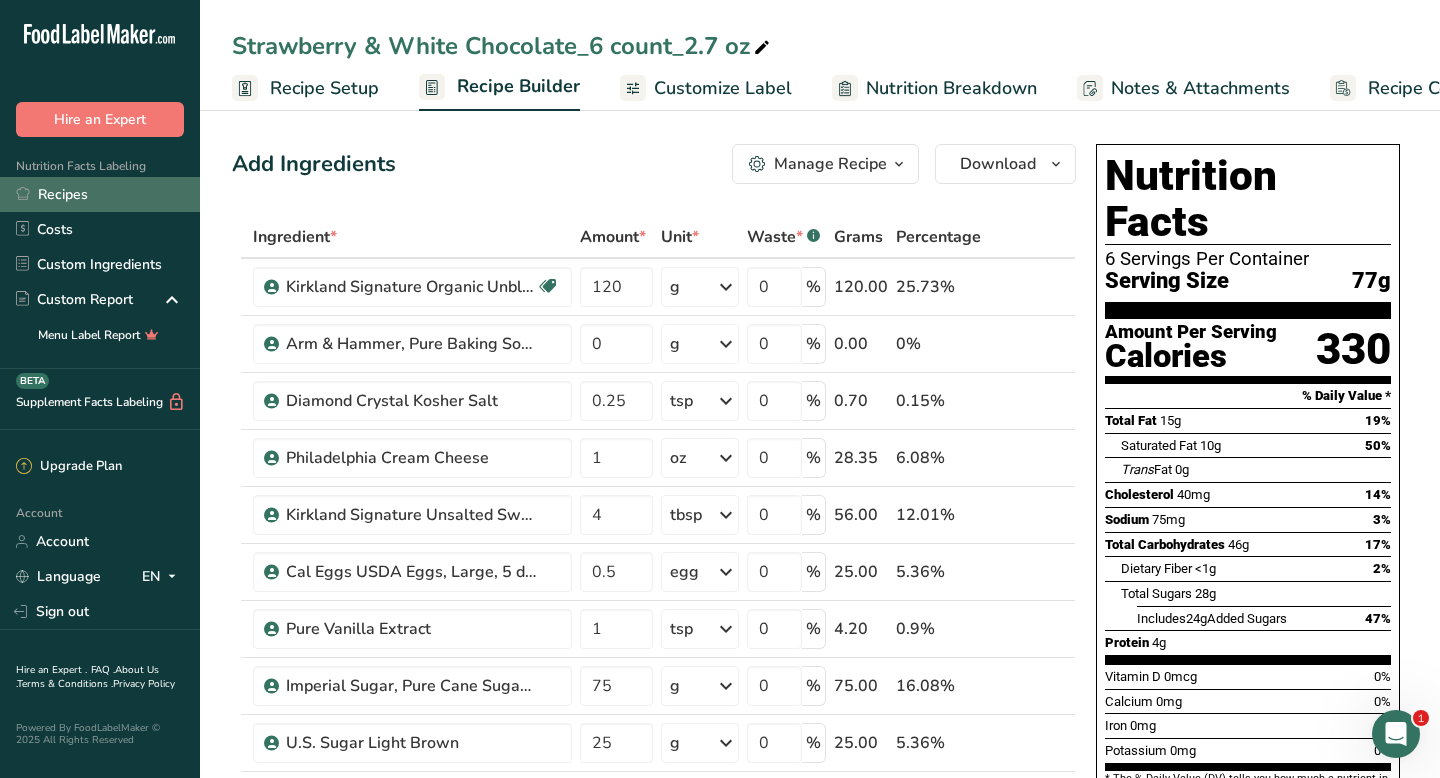 click on "Recipes" at bounding box center [100, 194] 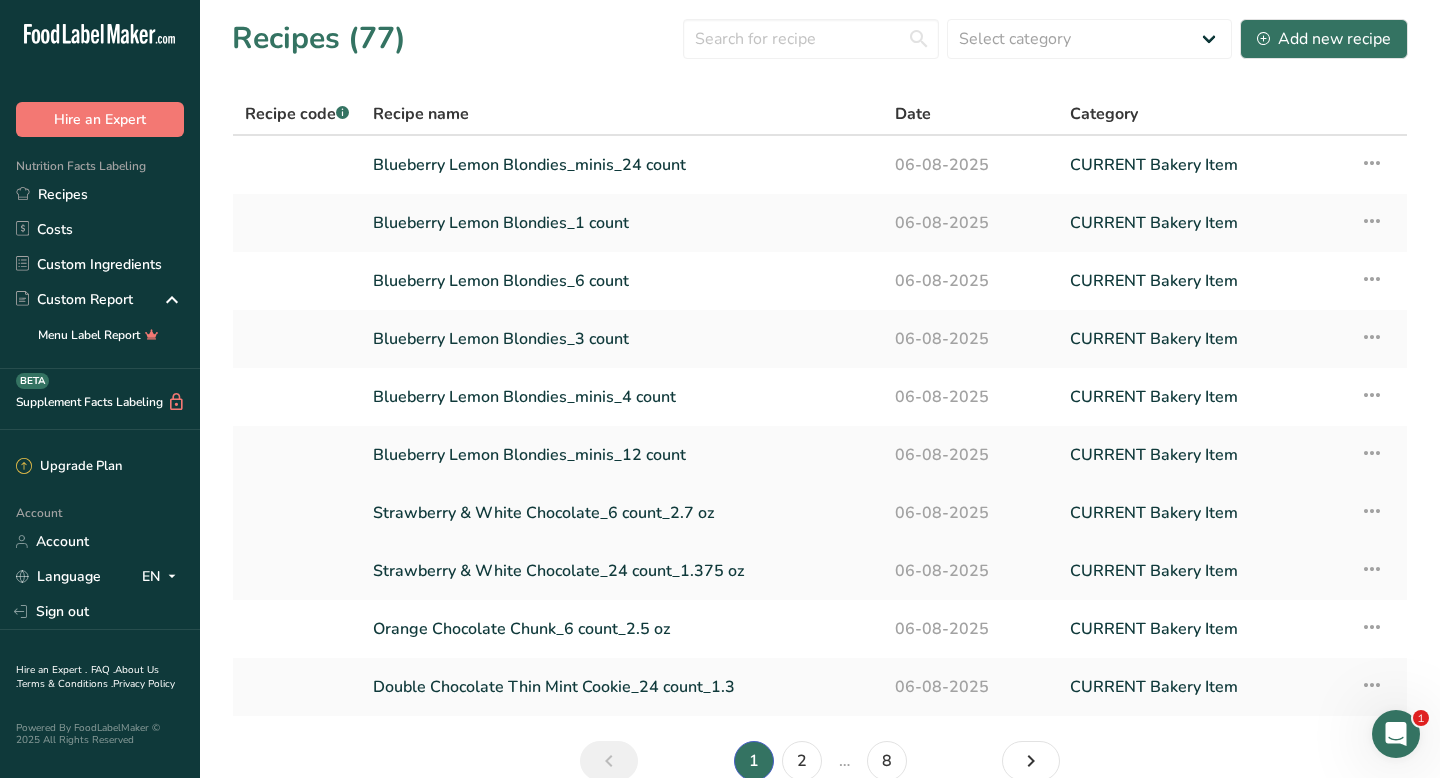 click on "Strawberry & White Chocolate_6 count_2.7 oz" at bounding box center (622, 513) 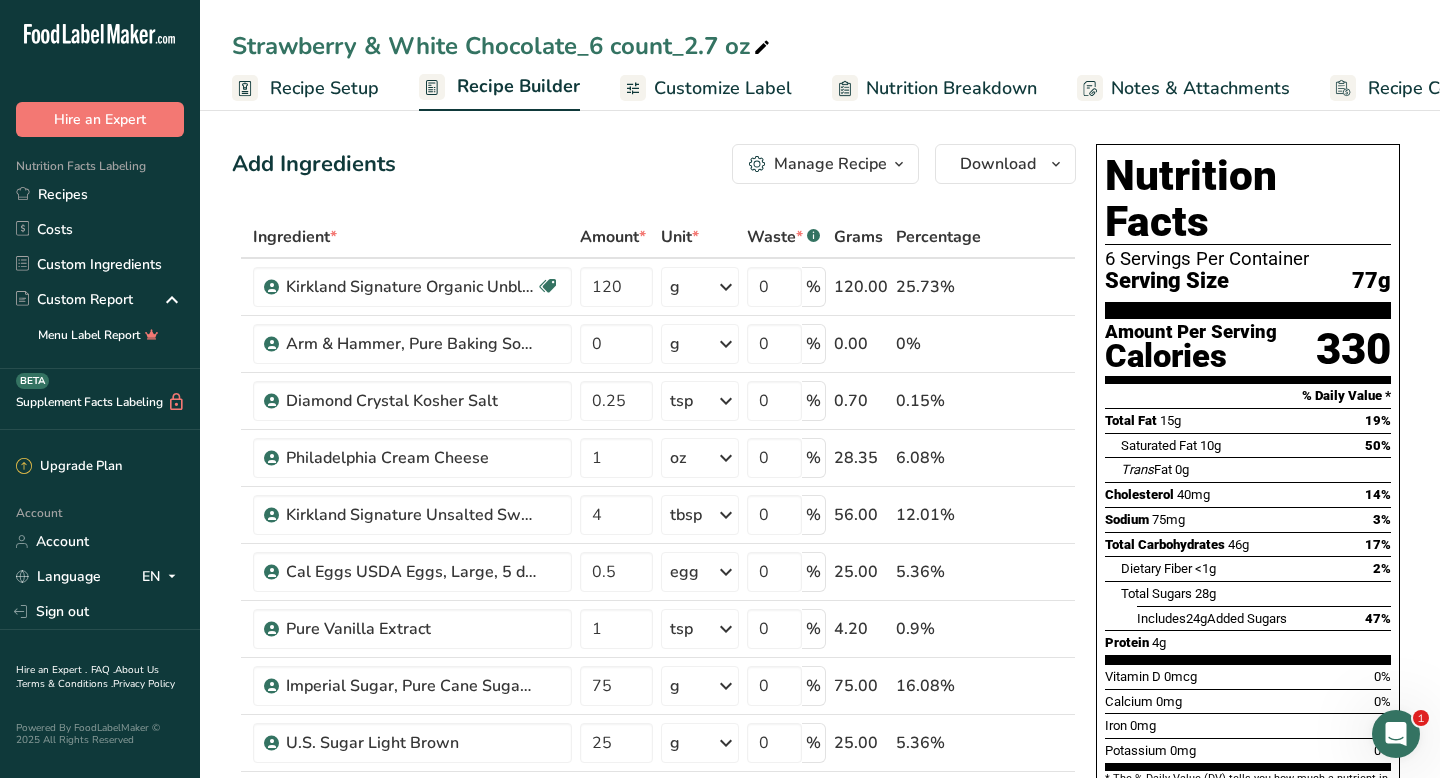 click on "Manage Recipe" at bounding box center (830, 164) 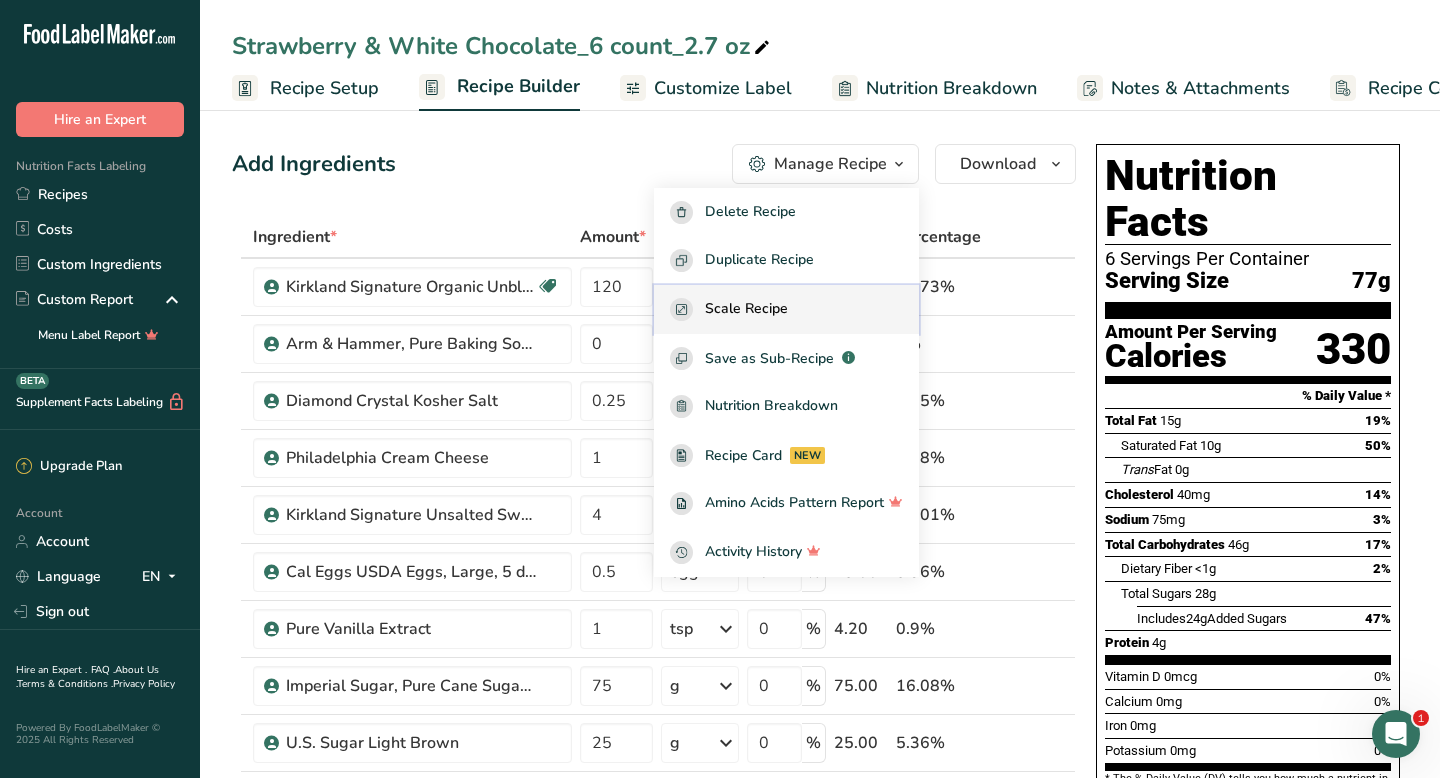 click on "Scale Recipe" at bounding box center (746, 309) 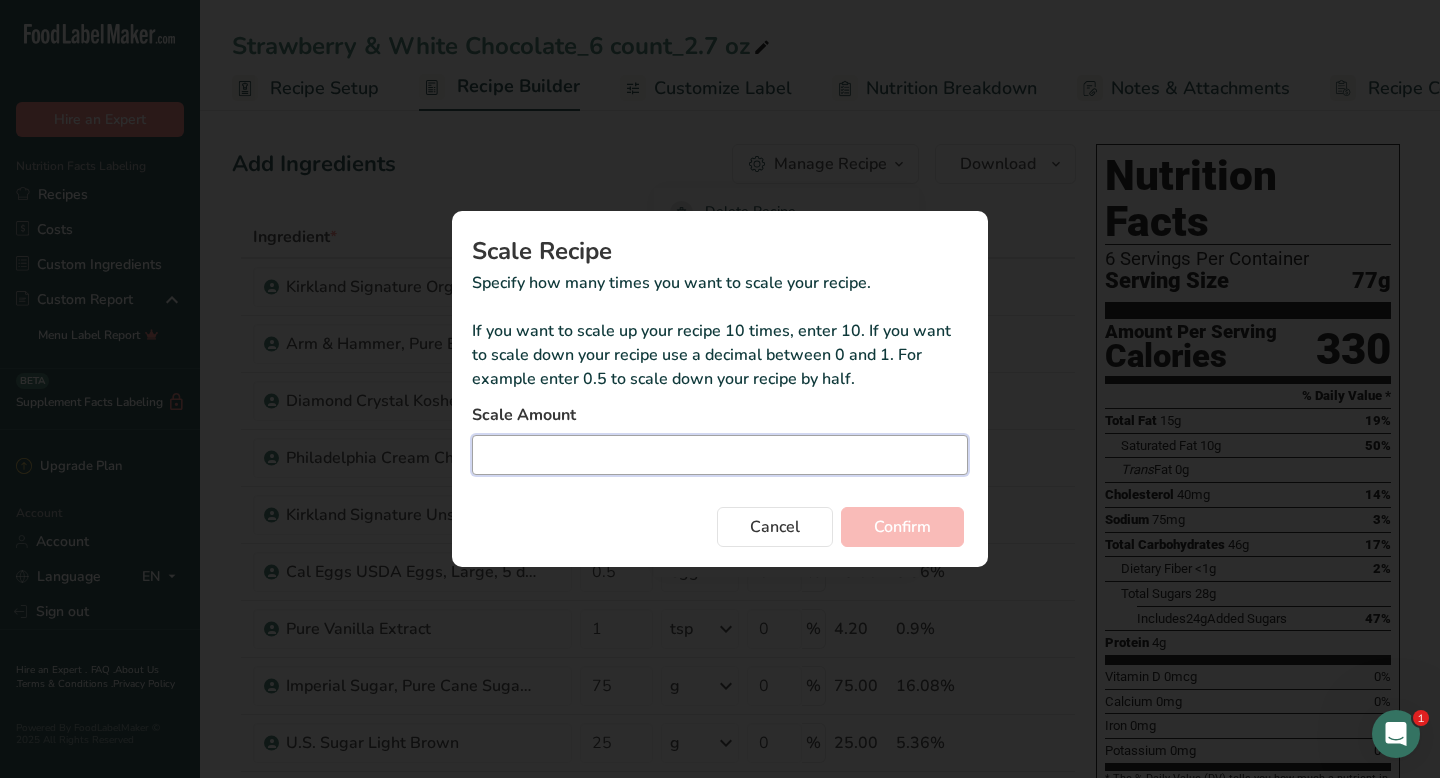 click at bounding box center (720, 455) 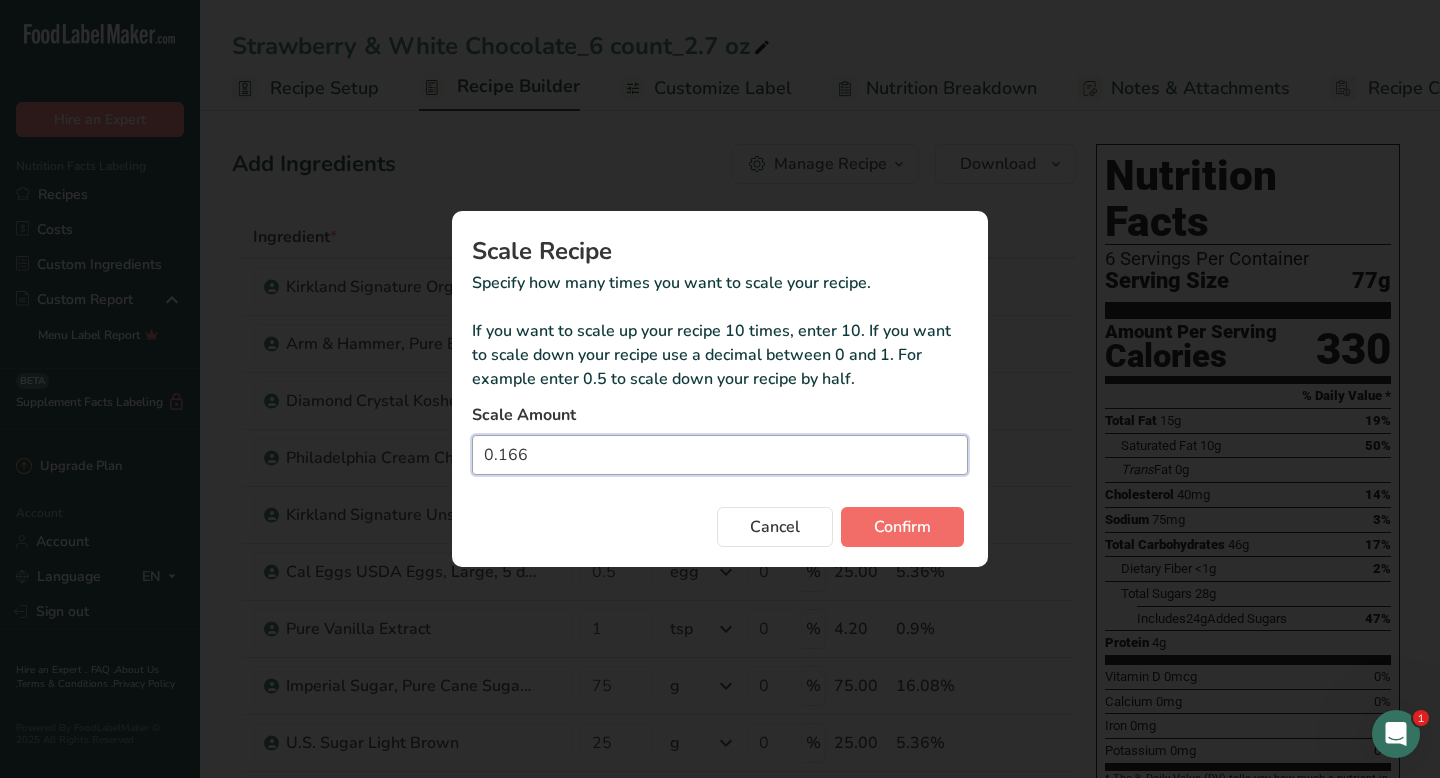type on "0.166" 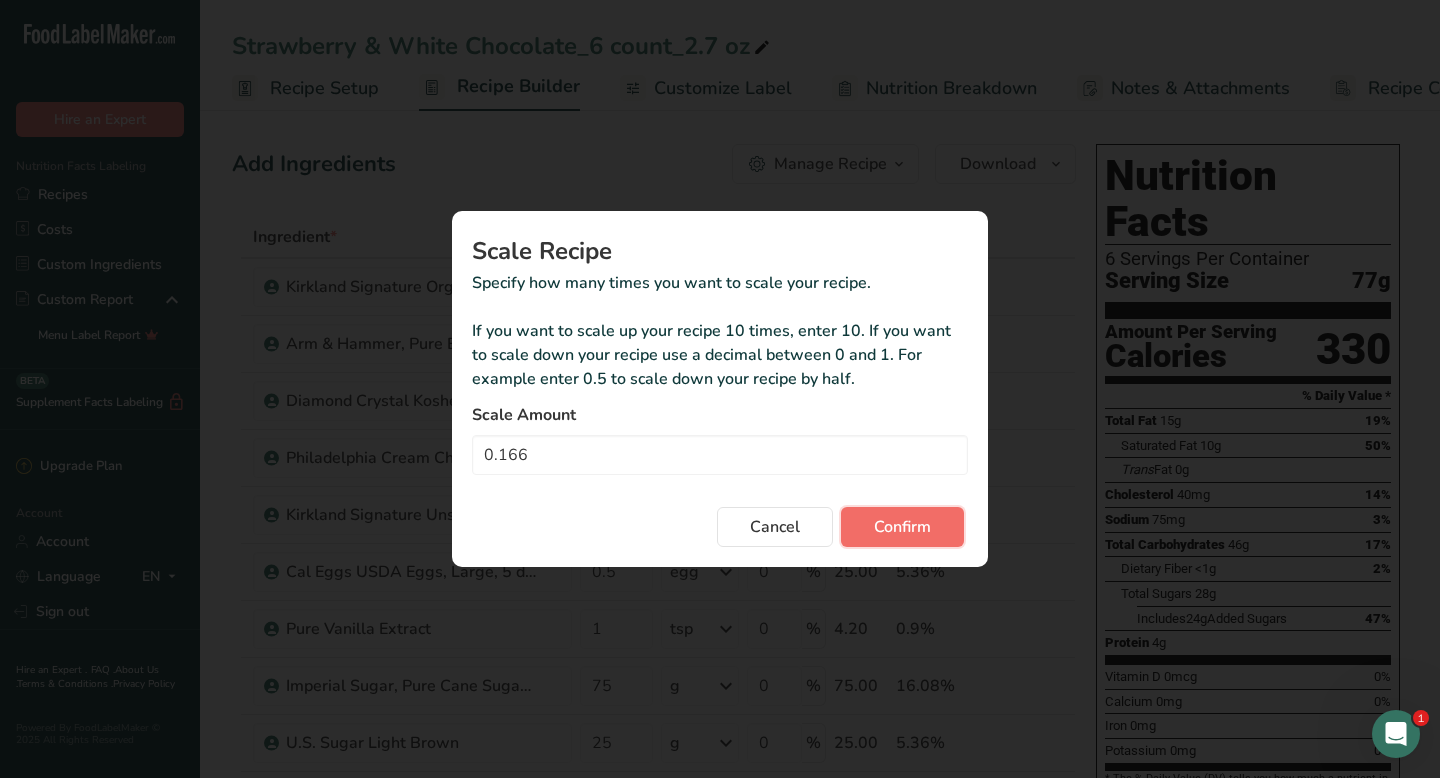 click on "Confirm" at bounding box center (902, 527) 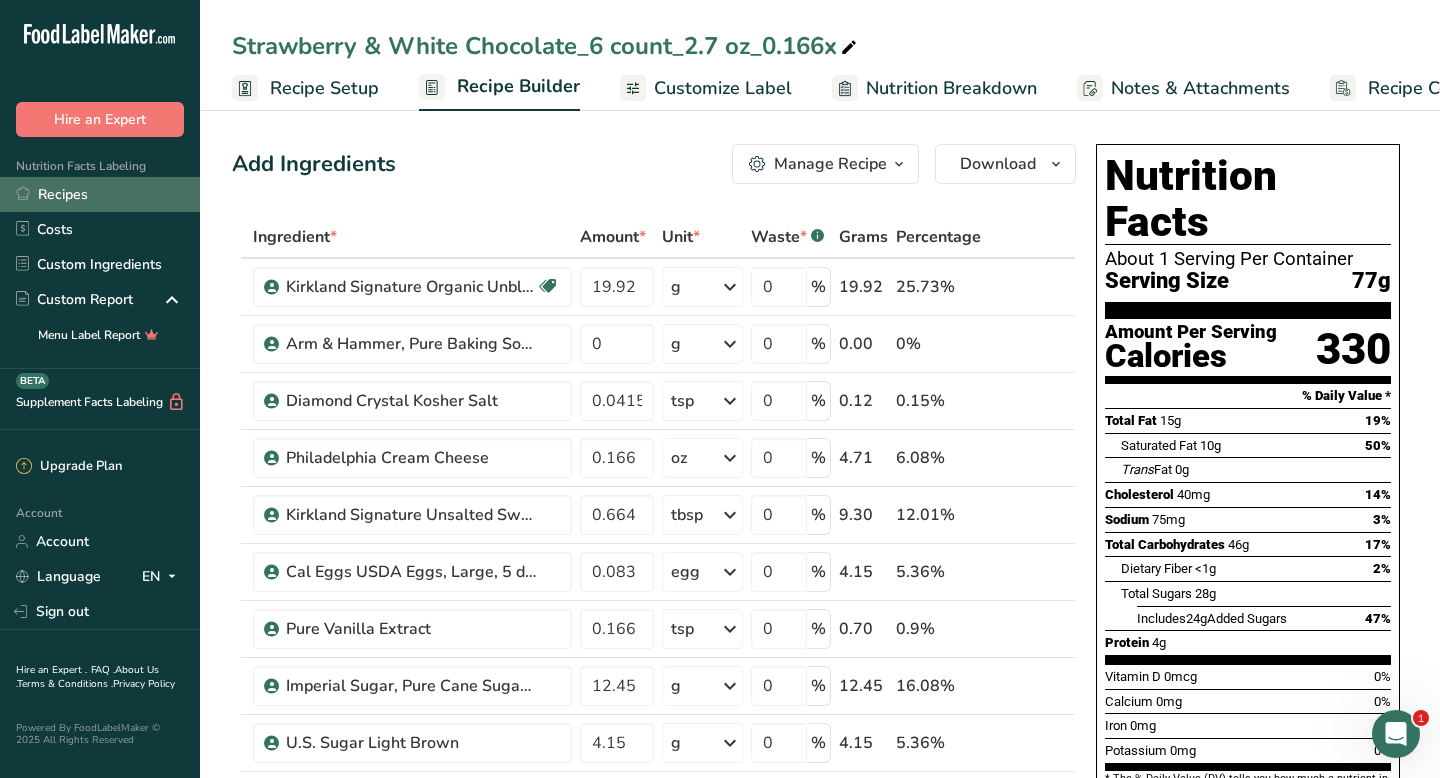 click on "Recipes" at bounding box center (100, 194) 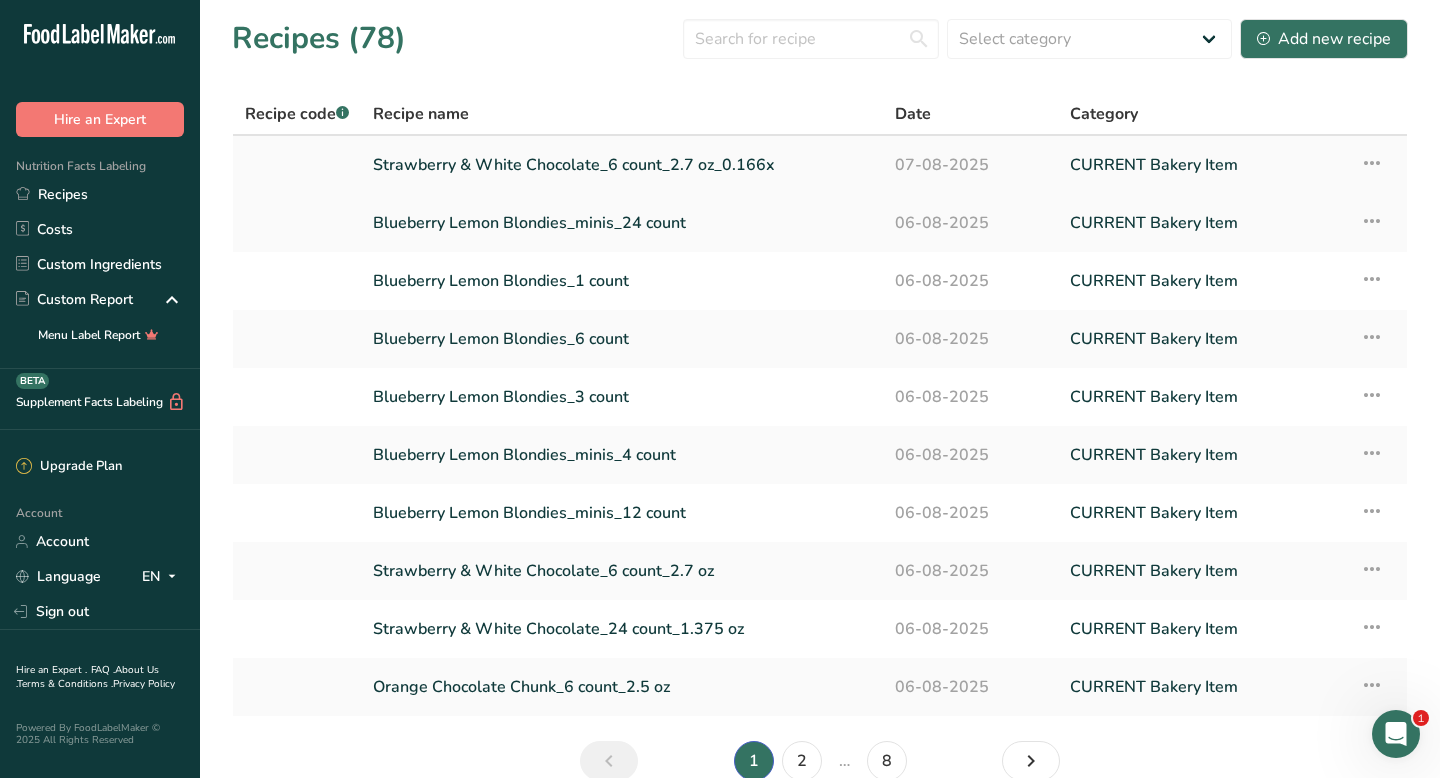 click at bounding box center (1372, 163) 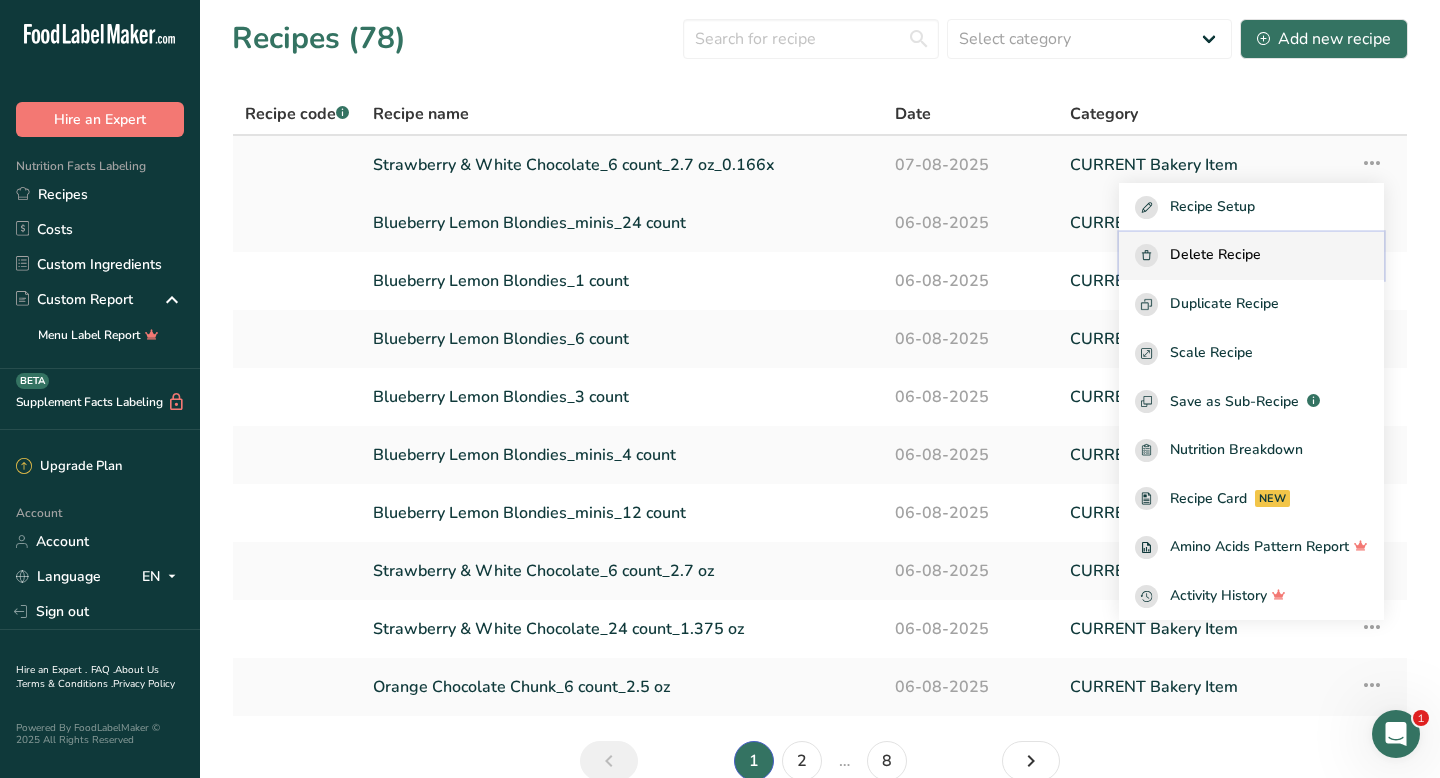 click on "Delete Recipe" at bounding box center (1215, 255) 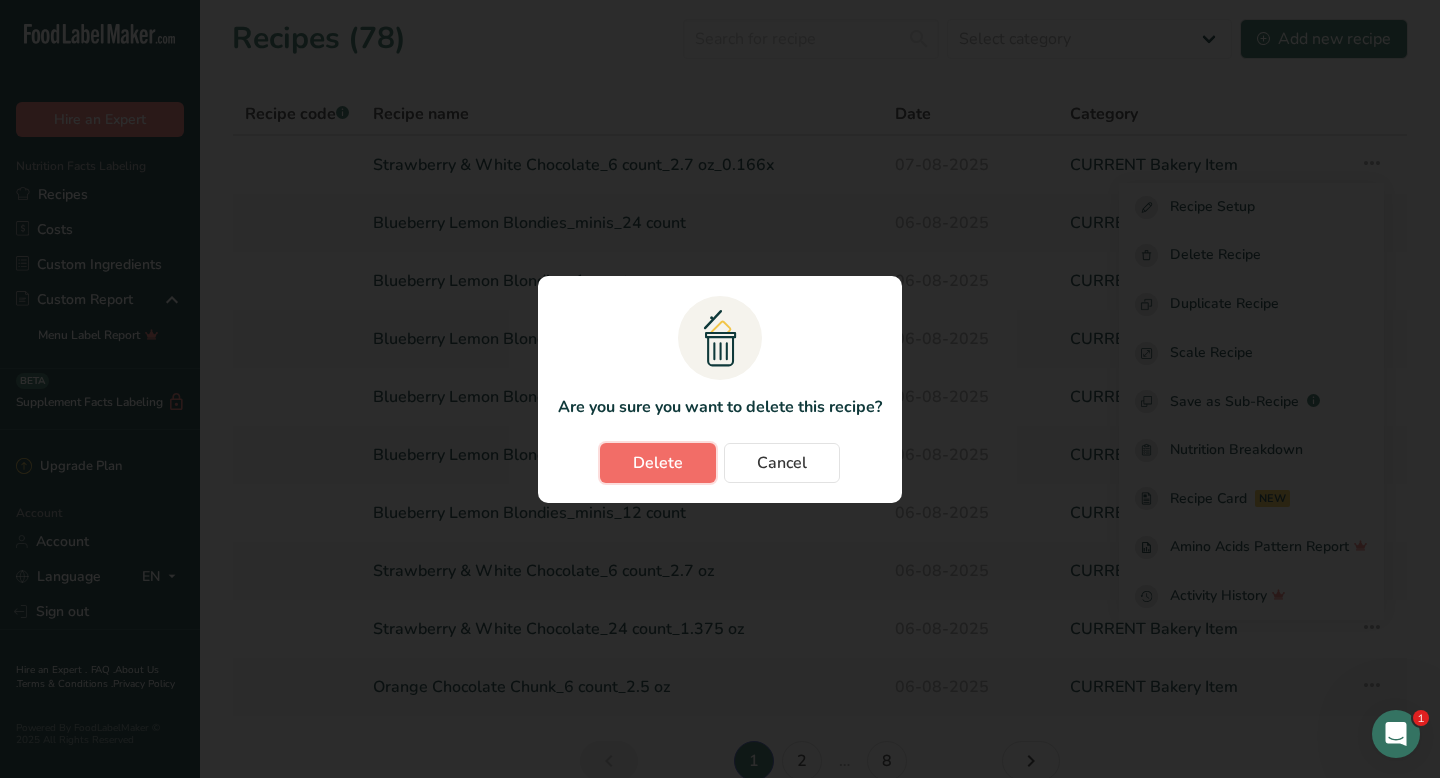 click on "Delete" at bounding box center [658, 463] 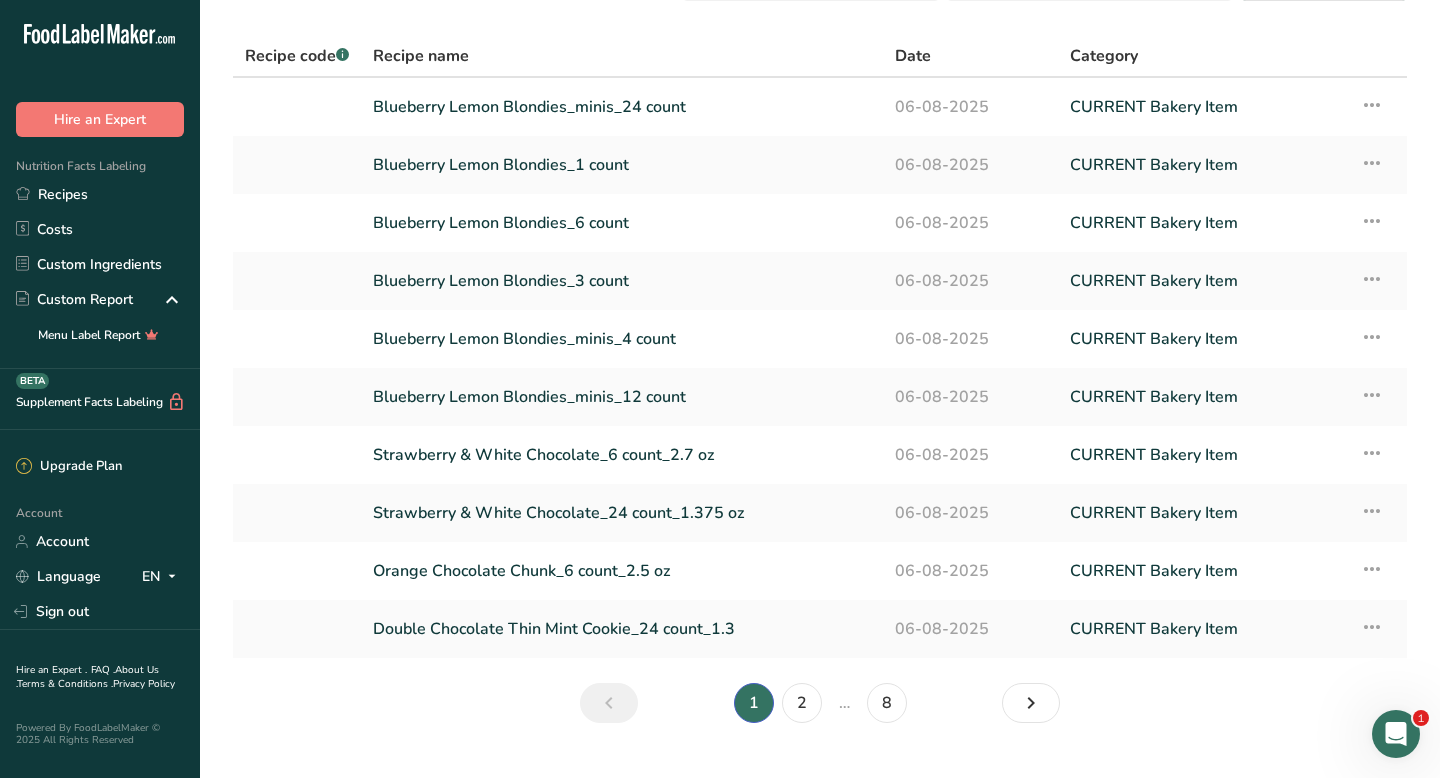 scroll, scrollTop: 59, scrollLeft: 0, axis: vertical 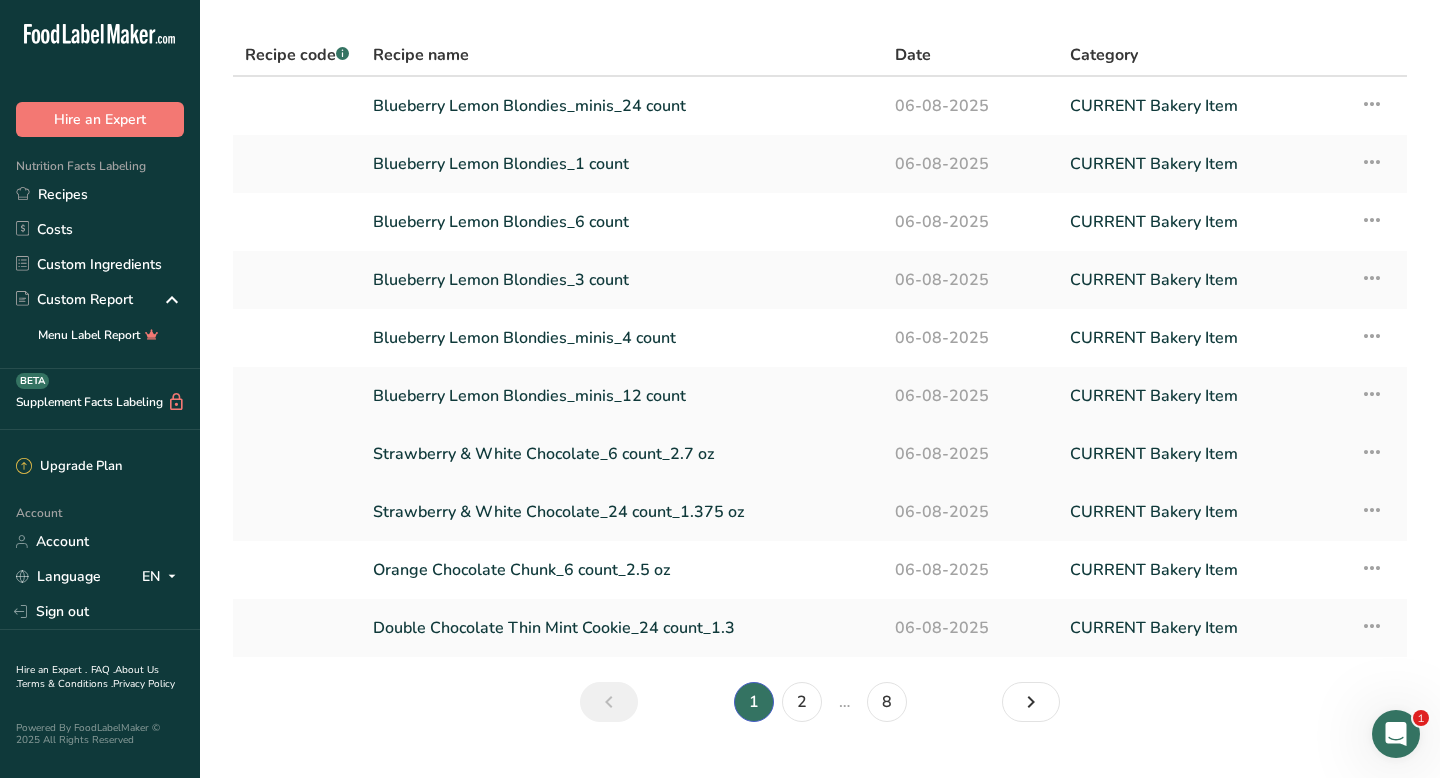 click on "Strawberry & White Chocolate_6 count_2.7 oz" at bounding box center [622, 454] 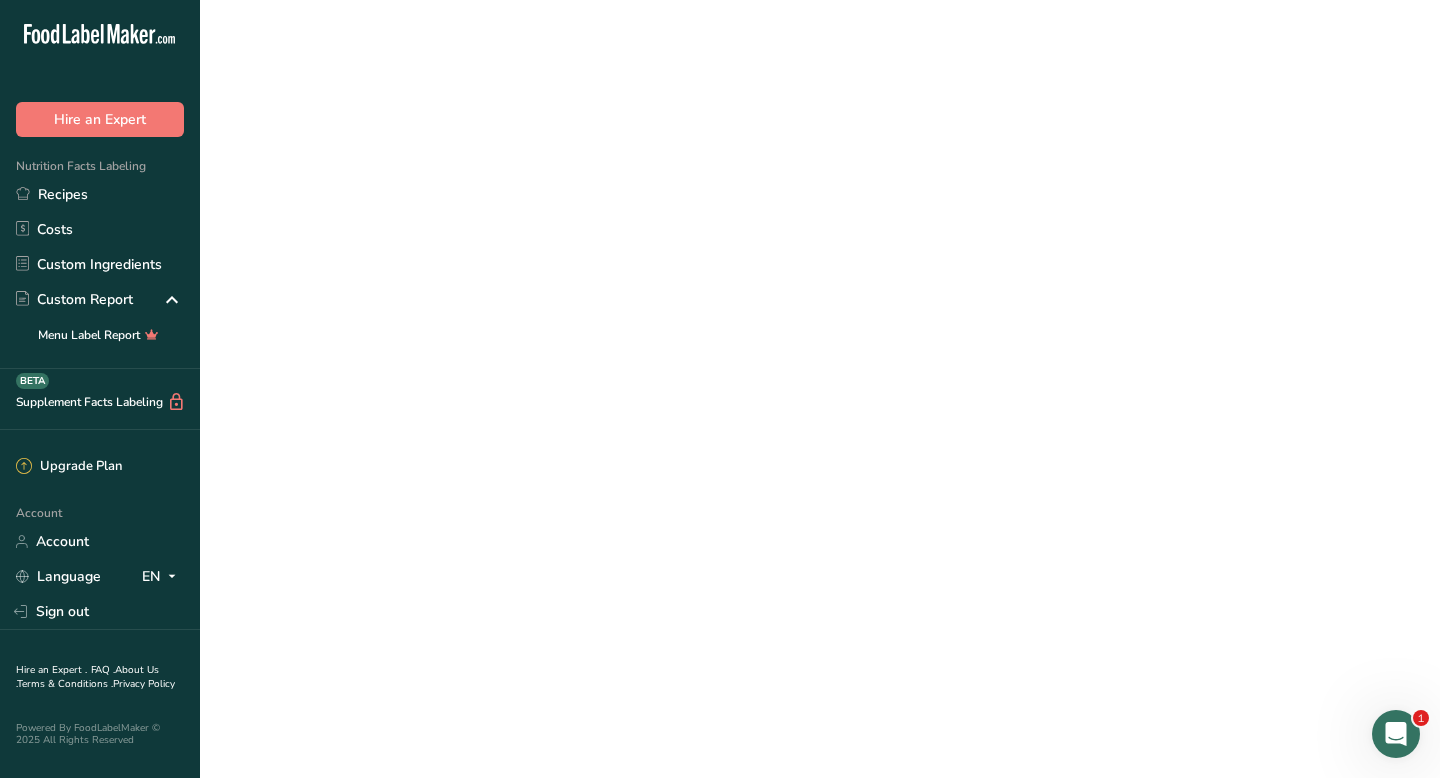 scroll, scrollTop: 0, scrollLeft: 0, axis: both 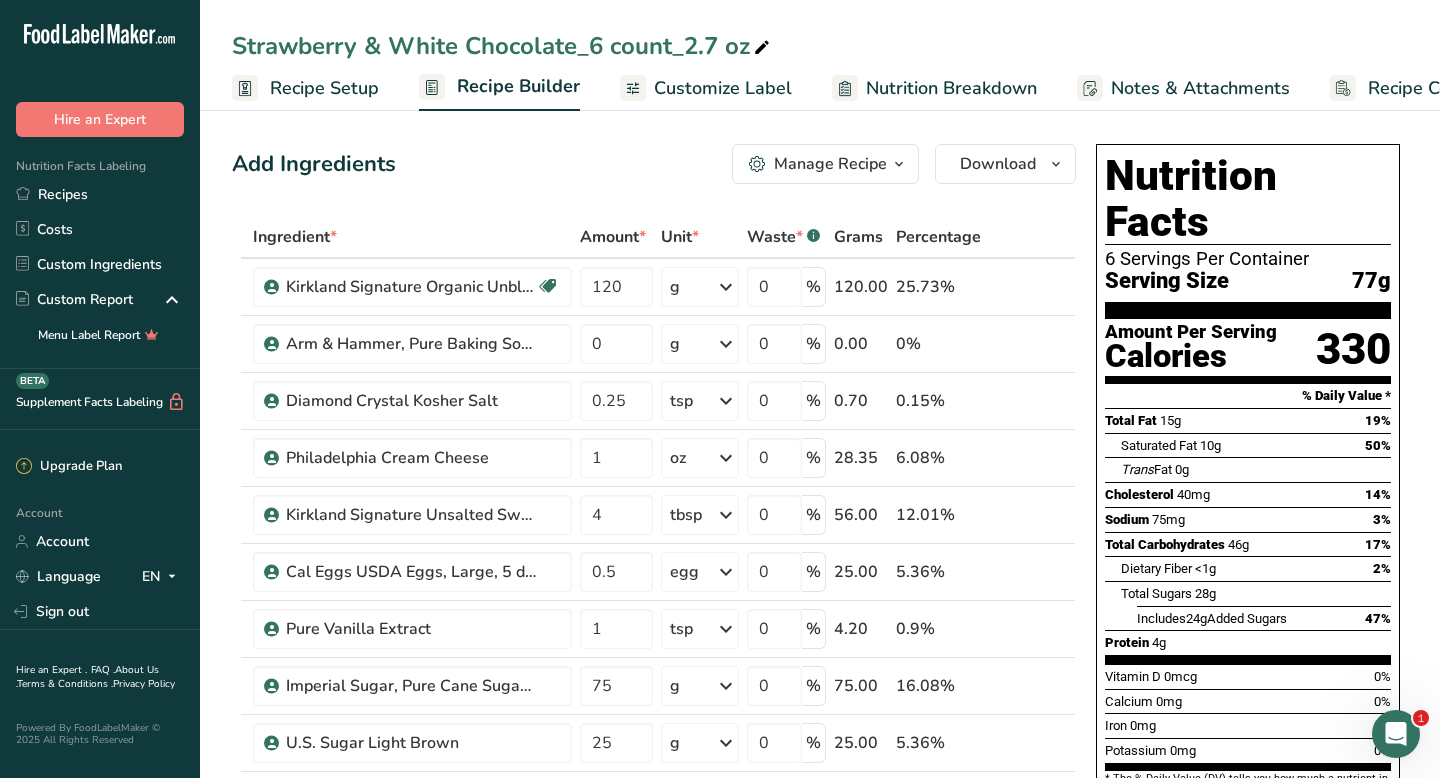 click on "Manage Recipe" at bounding box center (830, 164) 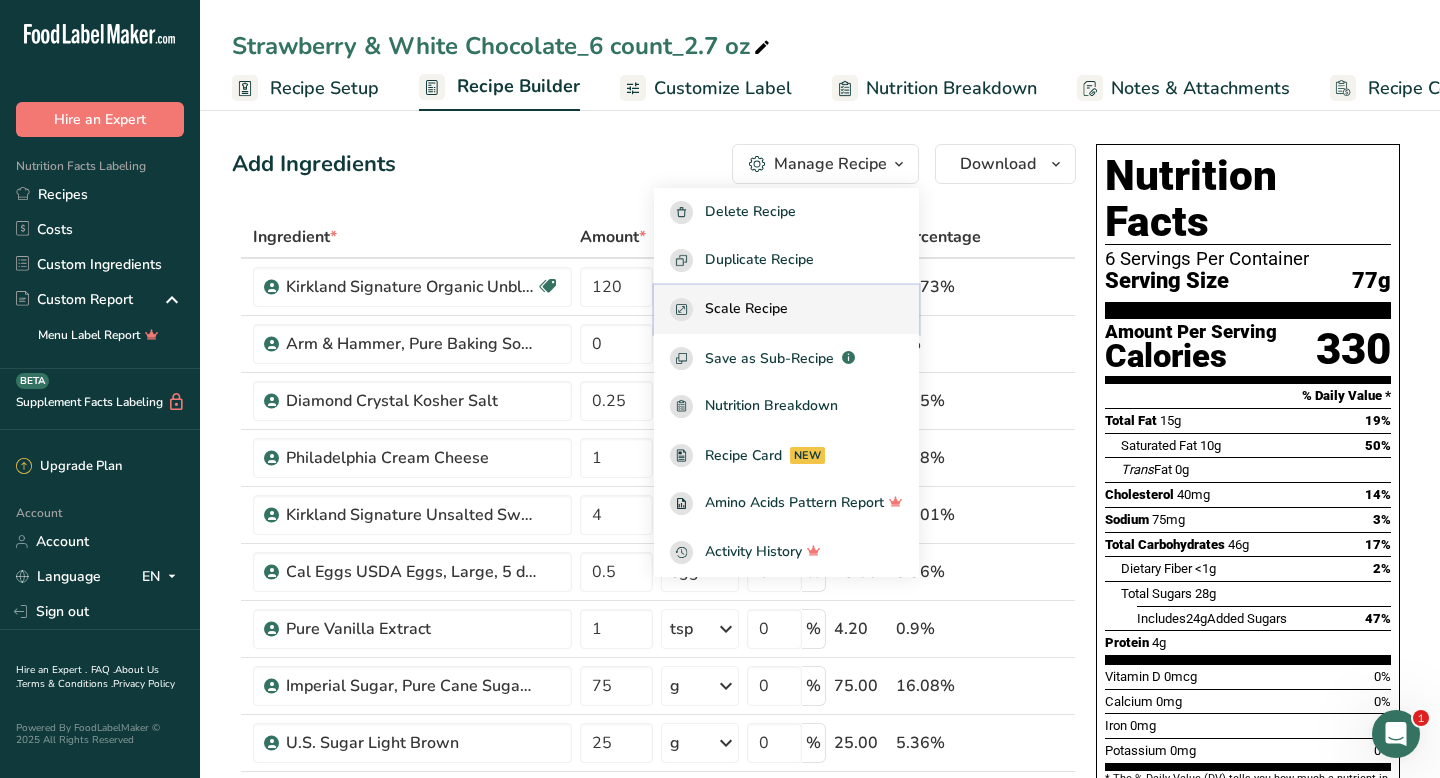 click on "Scale Recipe" at bounding box center [746, 309] 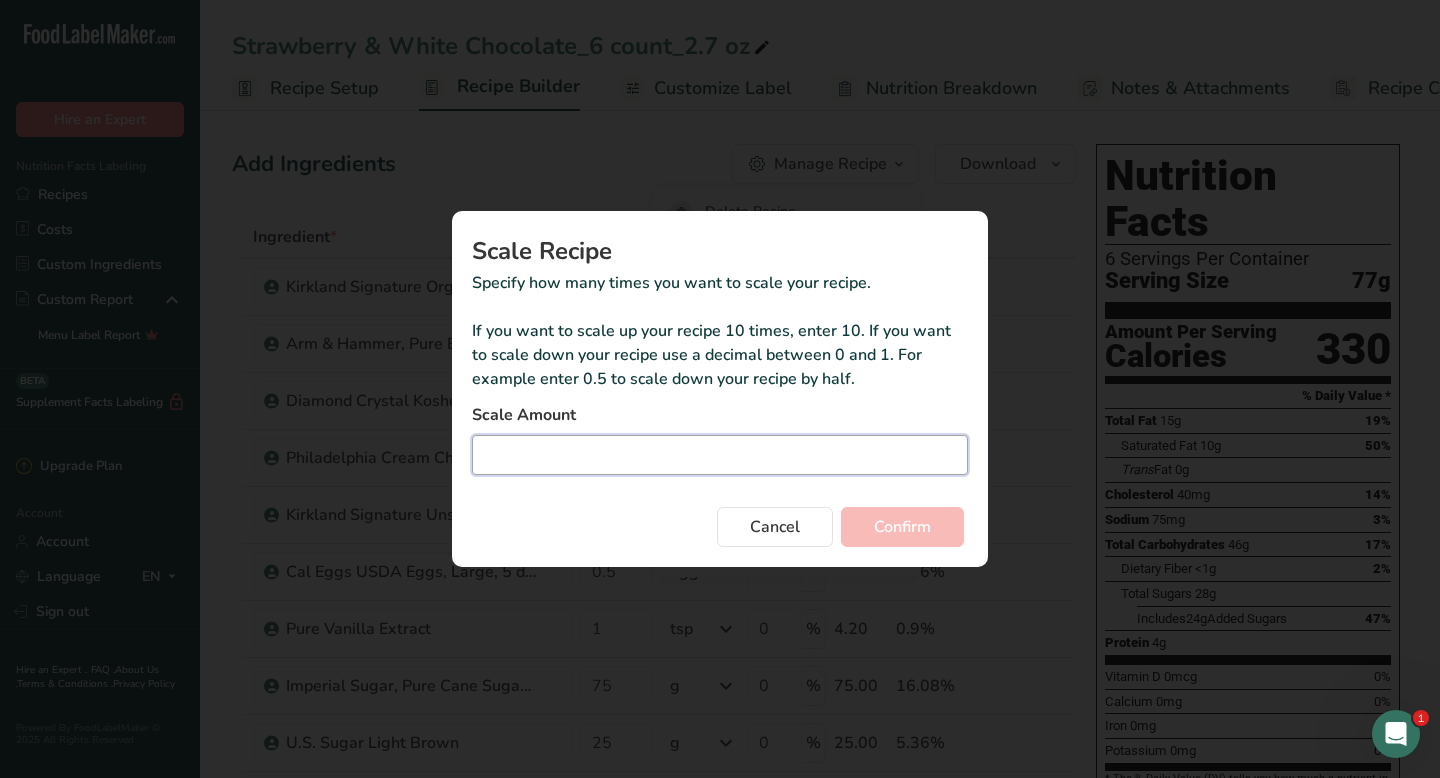 click at bounding box center [720, 455] 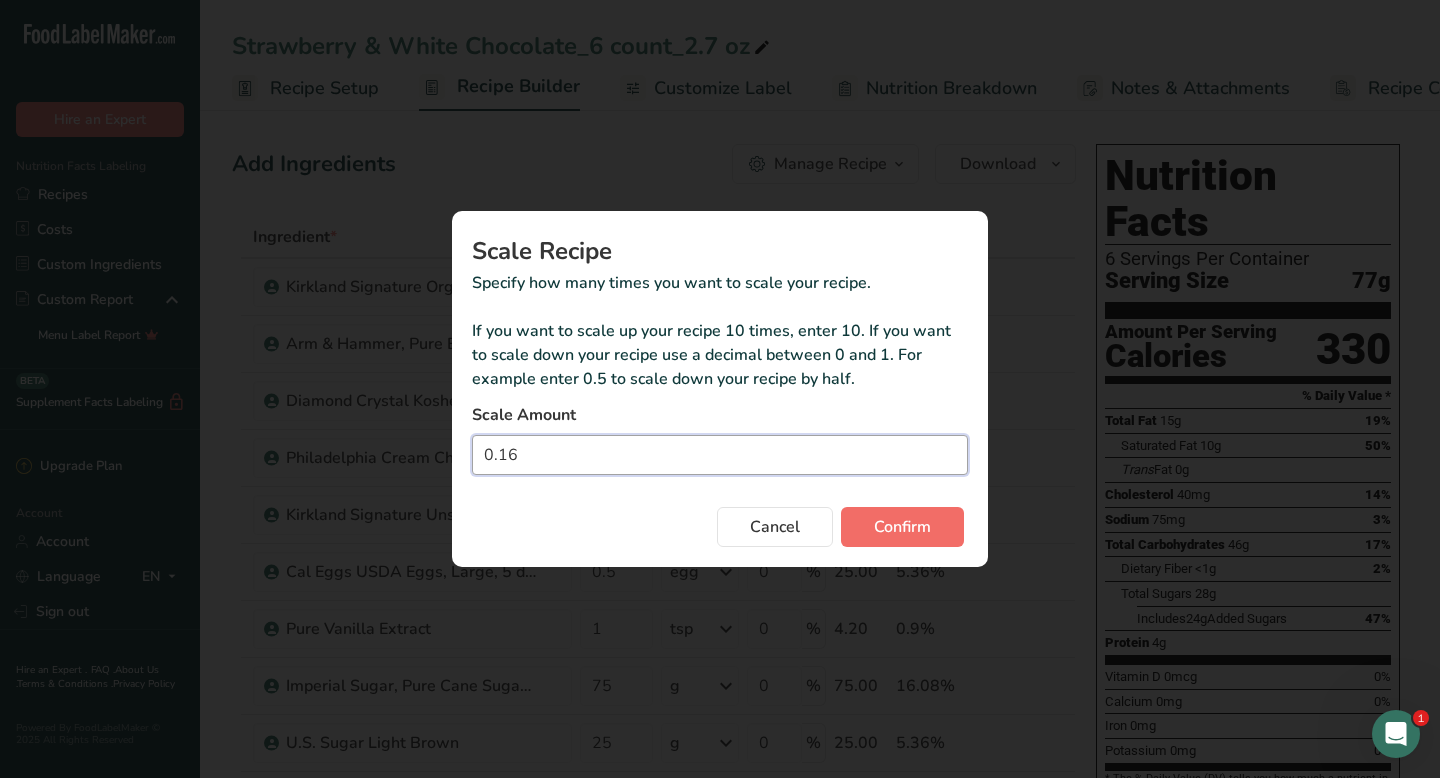 type on "0.16" 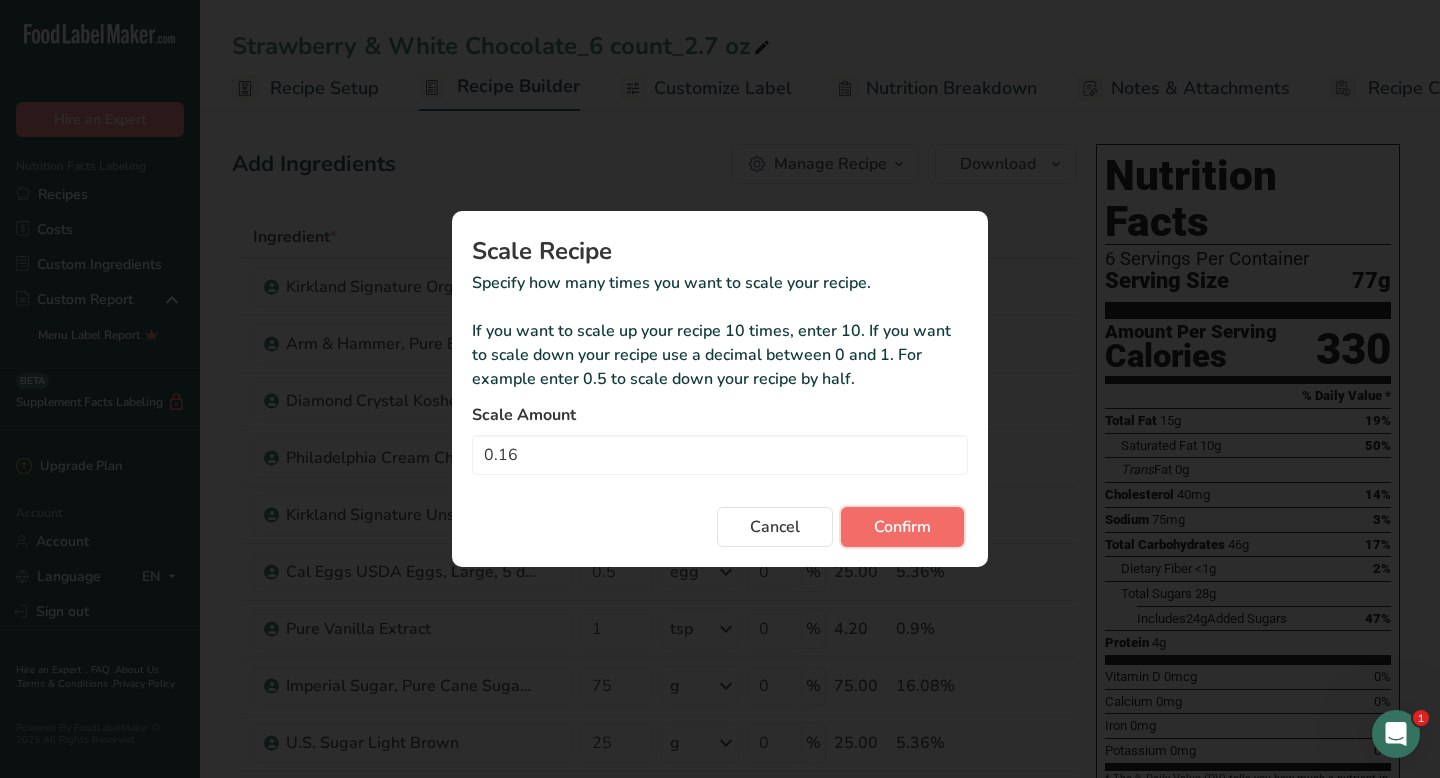 click on "Confirm" at bounding box center (902, 527) 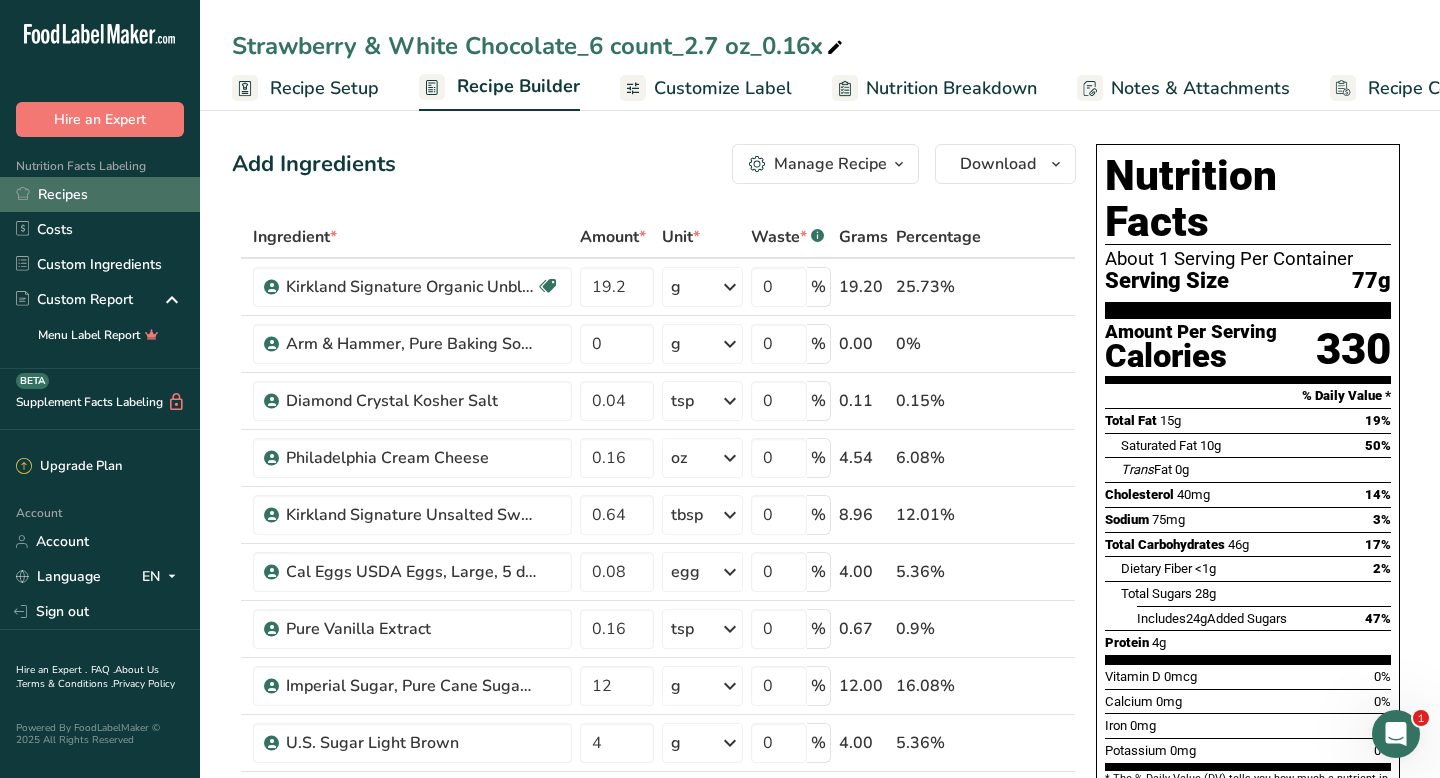 click on "Recipes" at bounding box center [100, 194] 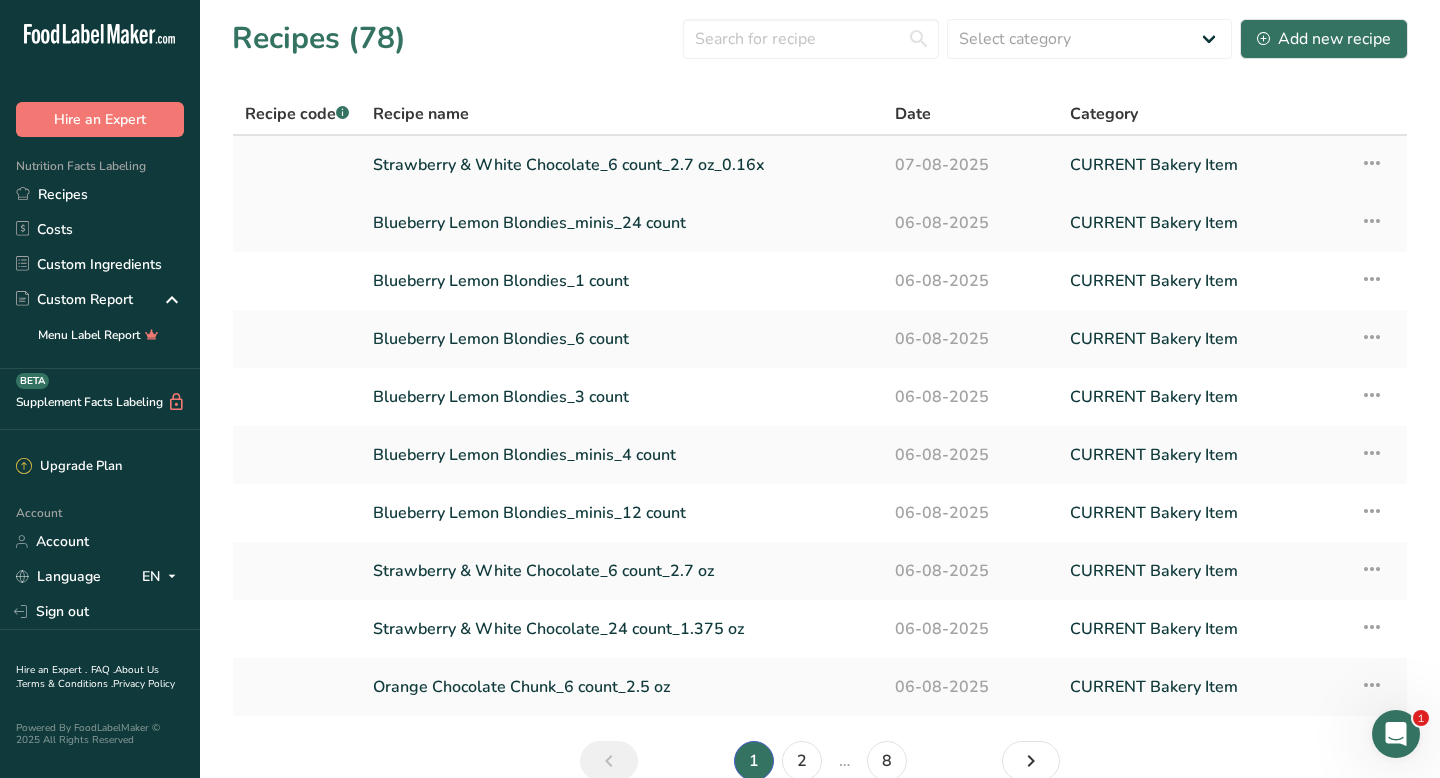 click at bounding box center [1372, 163] 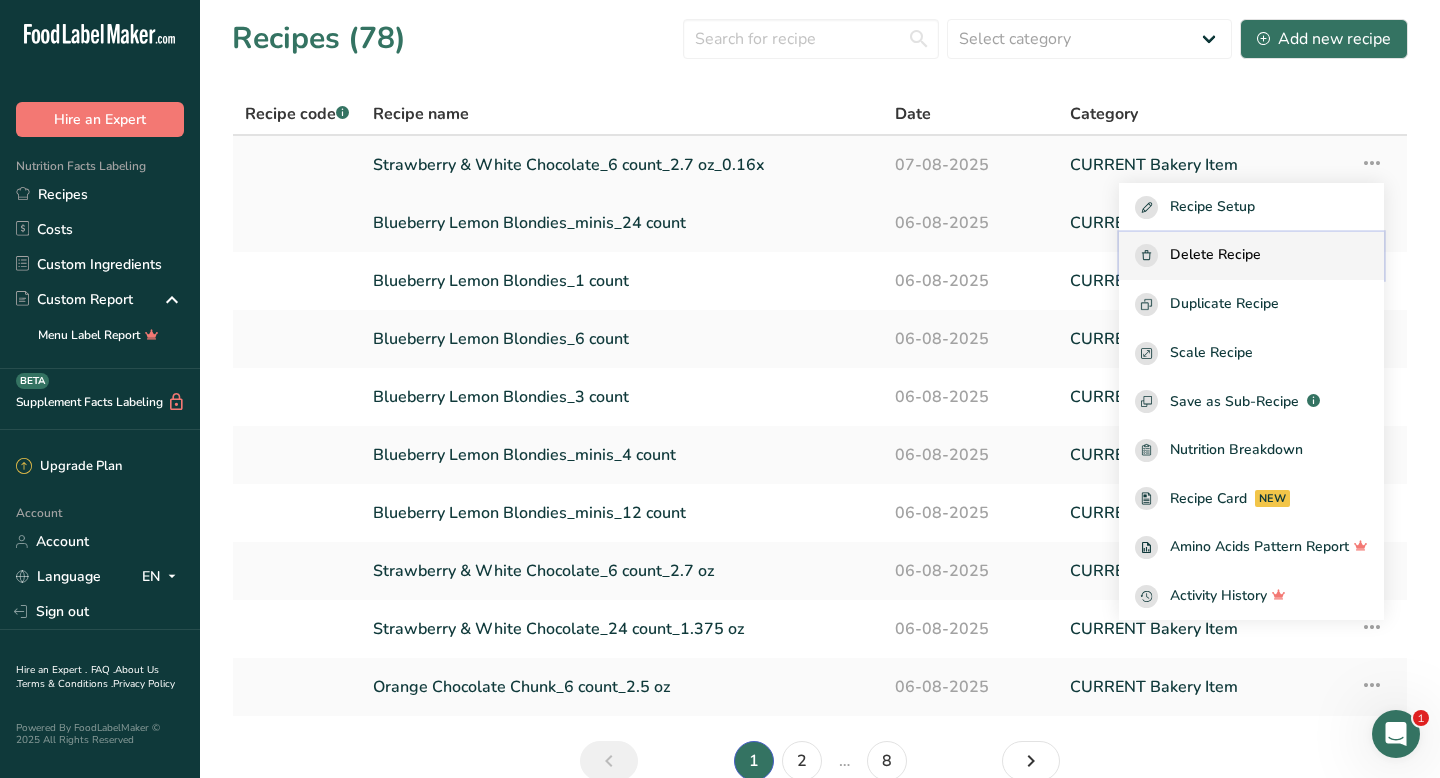 click on "Delete Recipe" at bounding box center (1215, 255) 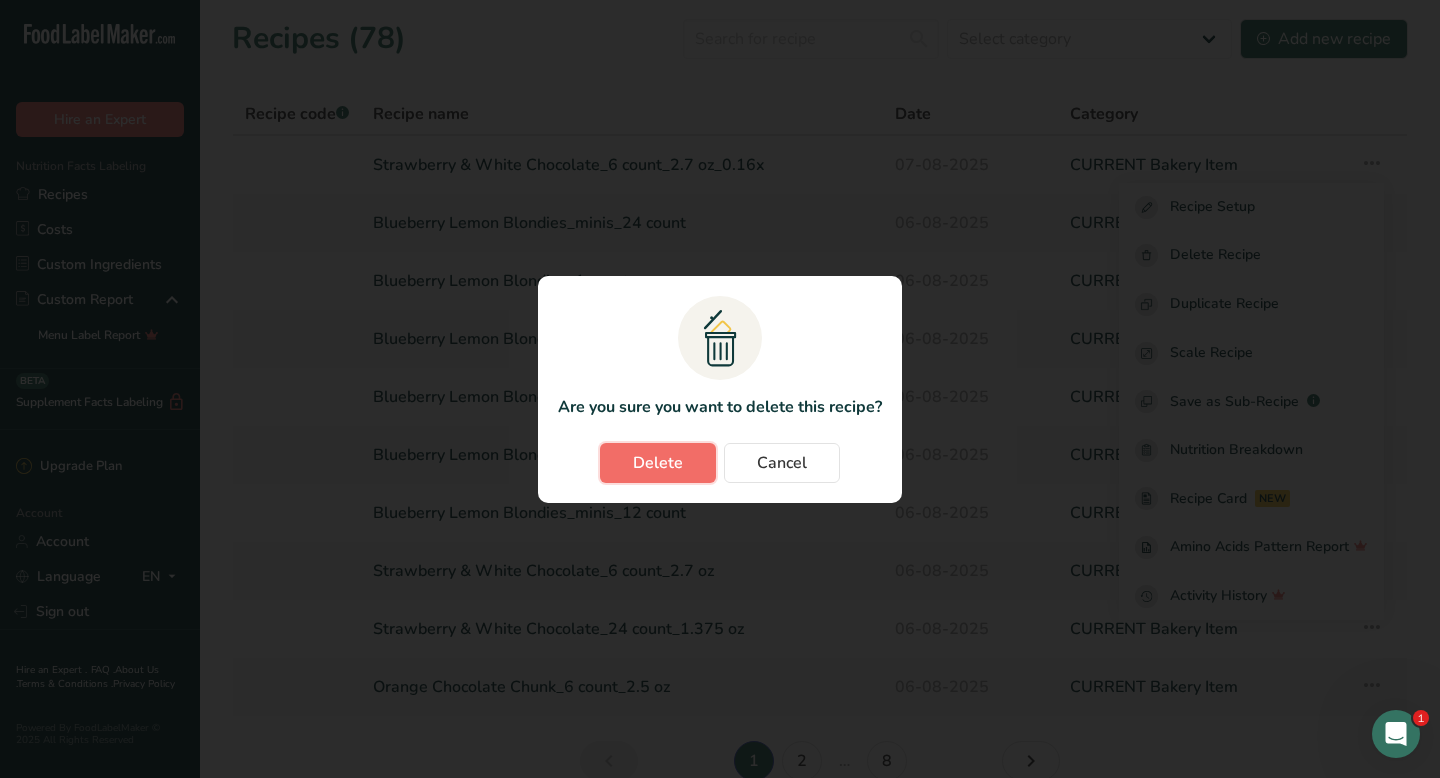 click on "Delete" at bounding box center [658, 463] 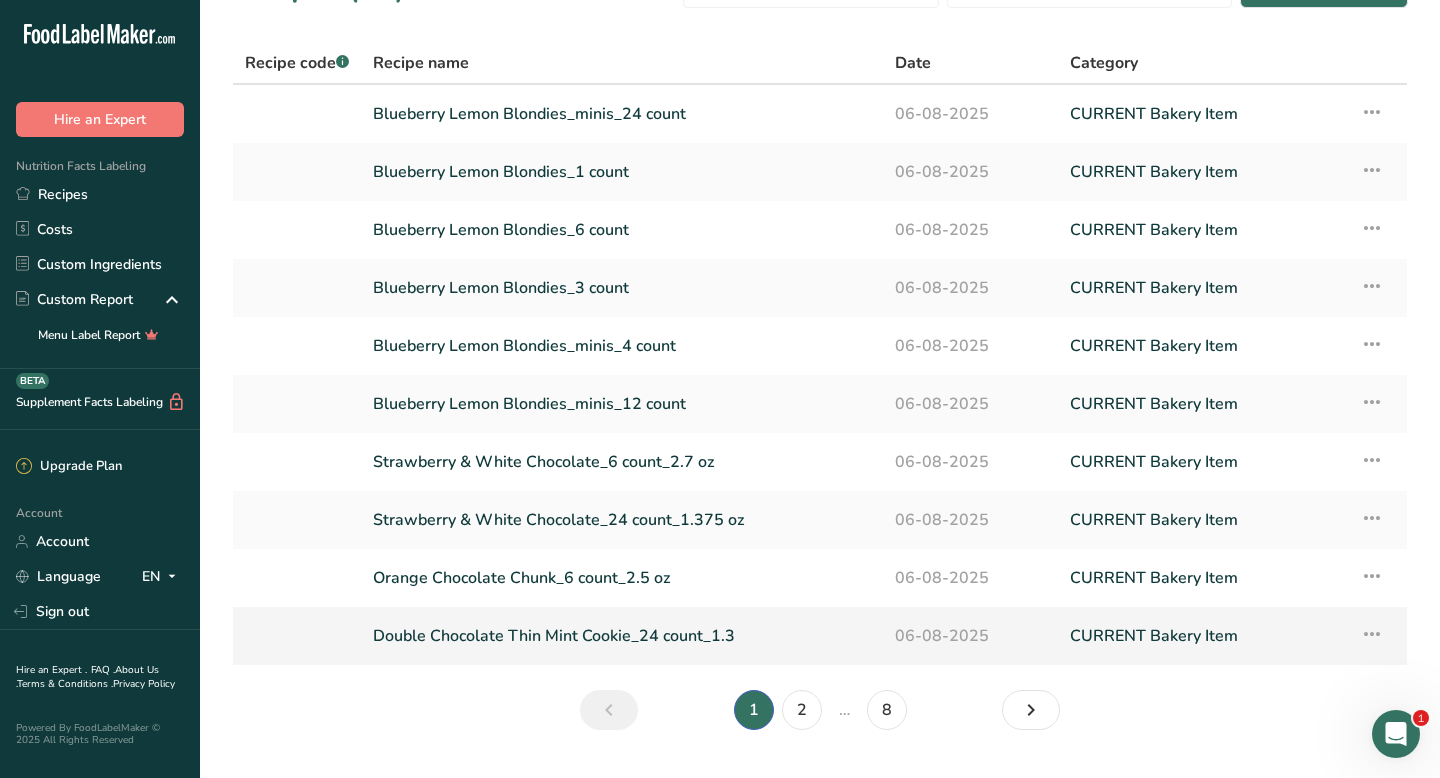 scroll, scrollTop: 99, scrollLeft: 0, axis: vertical 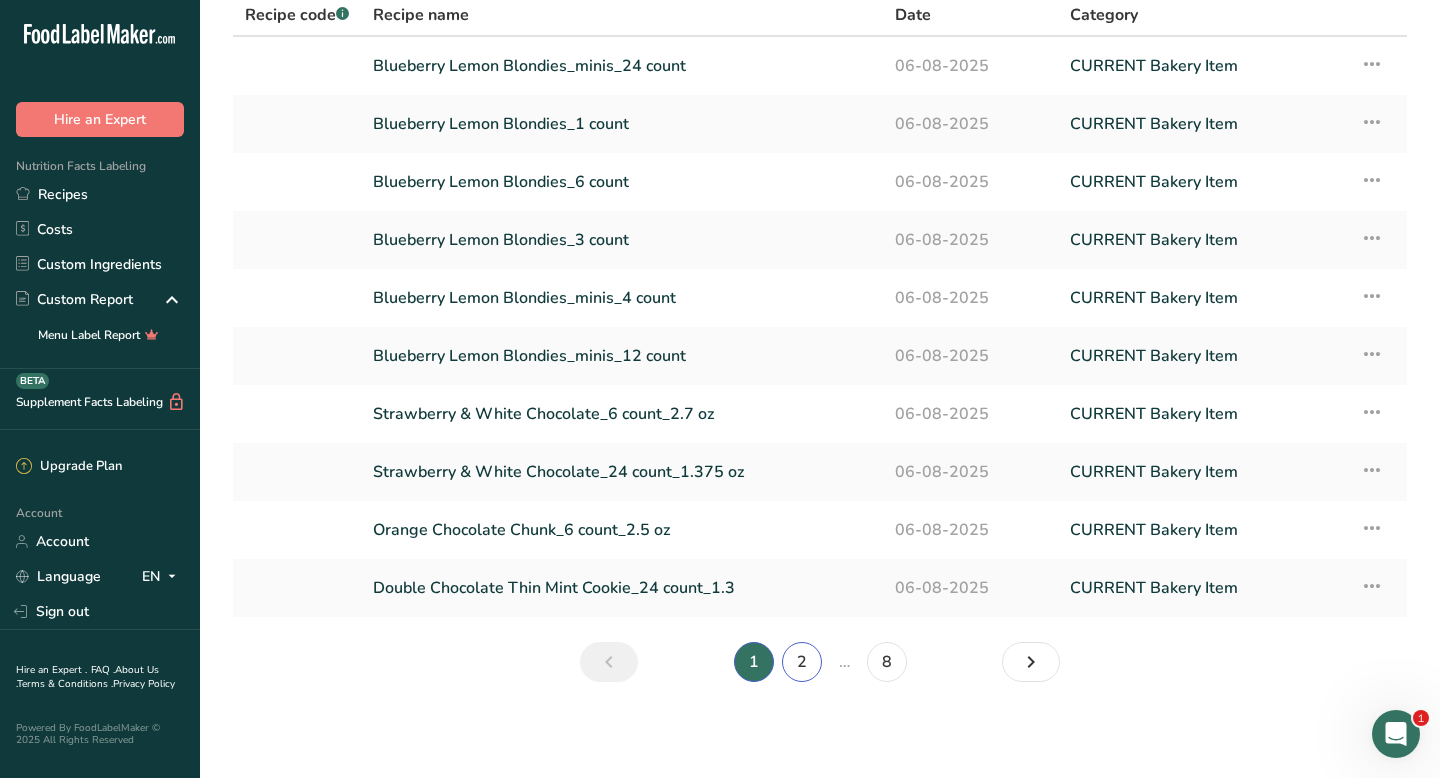 click on "2" at bounding box center [802, 662] 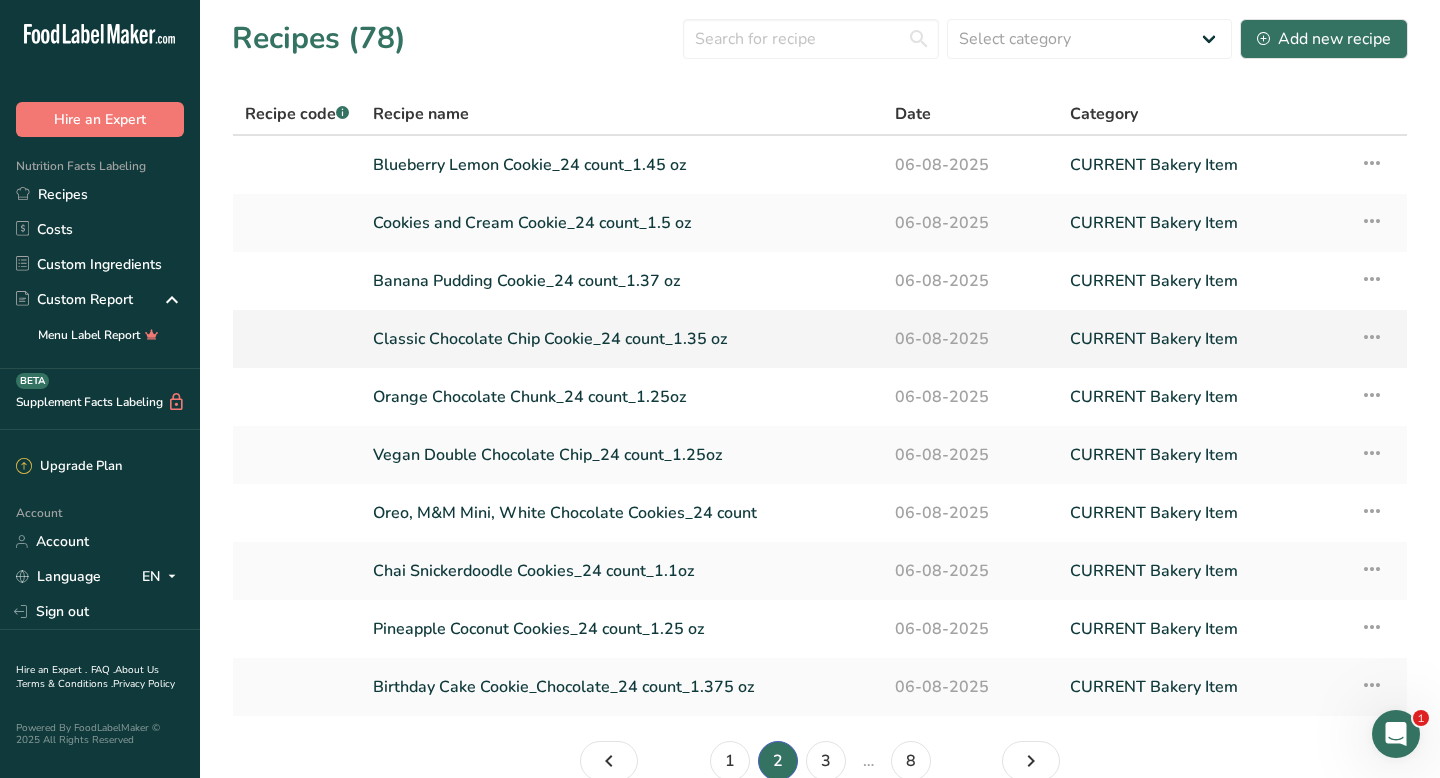 scroll, scrollTop: 99, scrollLeft: 0, axis: vertical 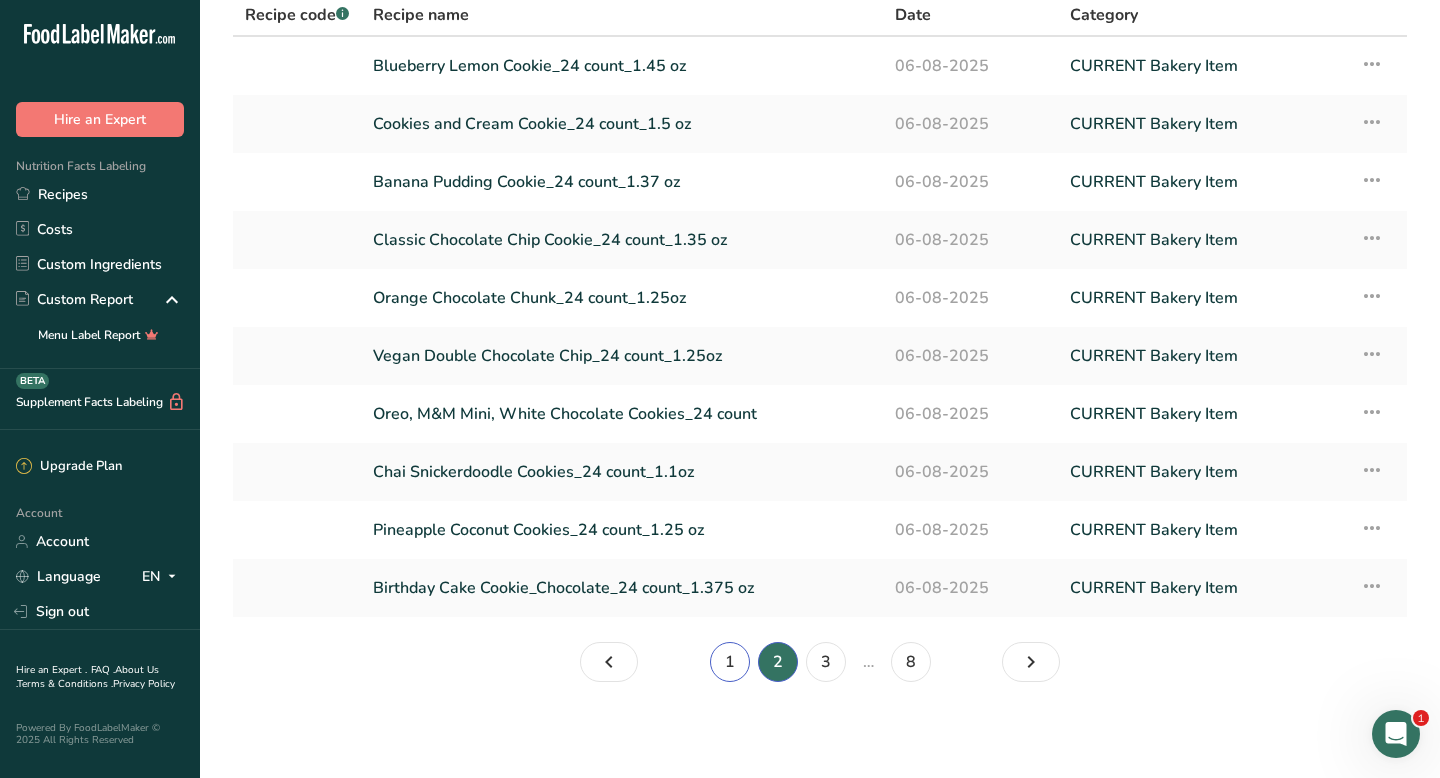 click on "1" at bounding box center [730, 662] 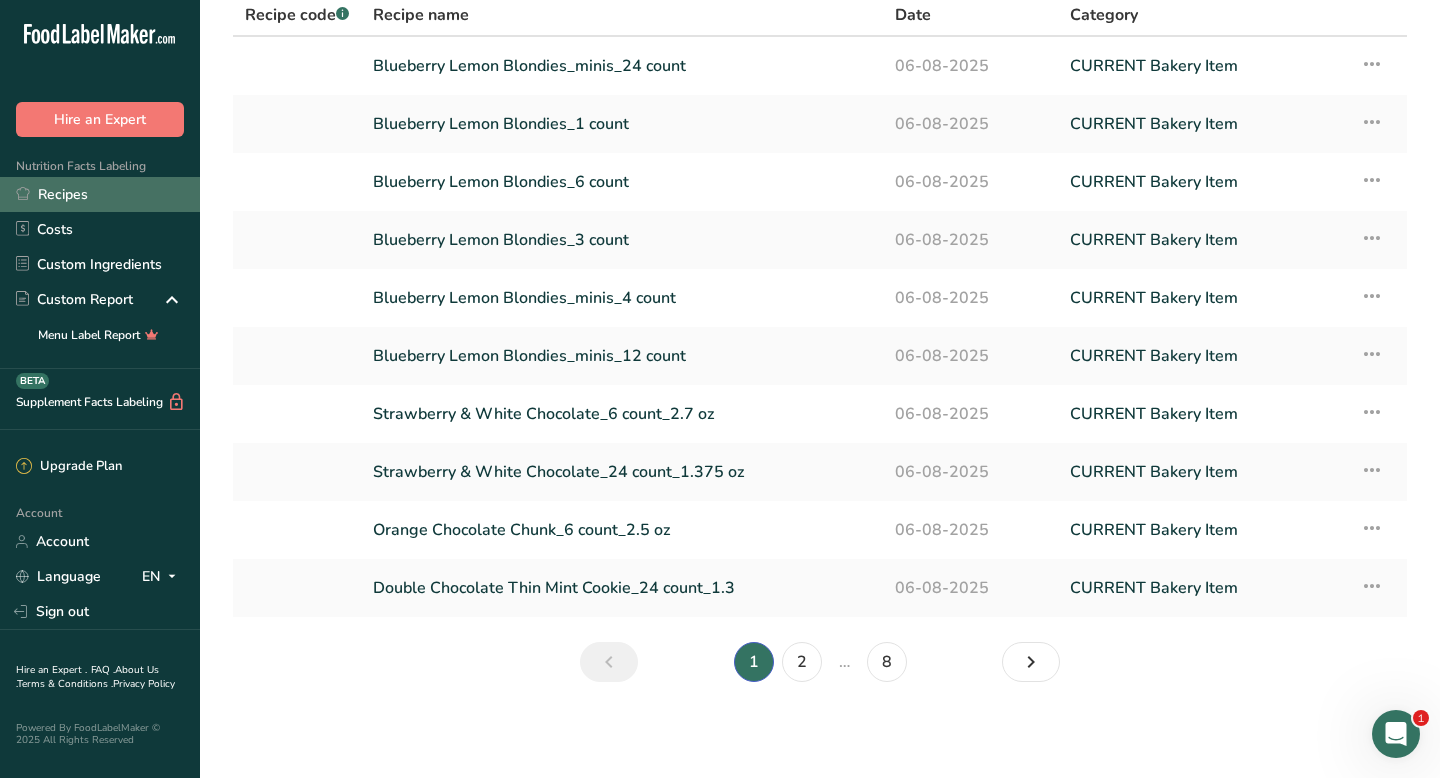 click on "Recipes" at bounding box center [100, 194] 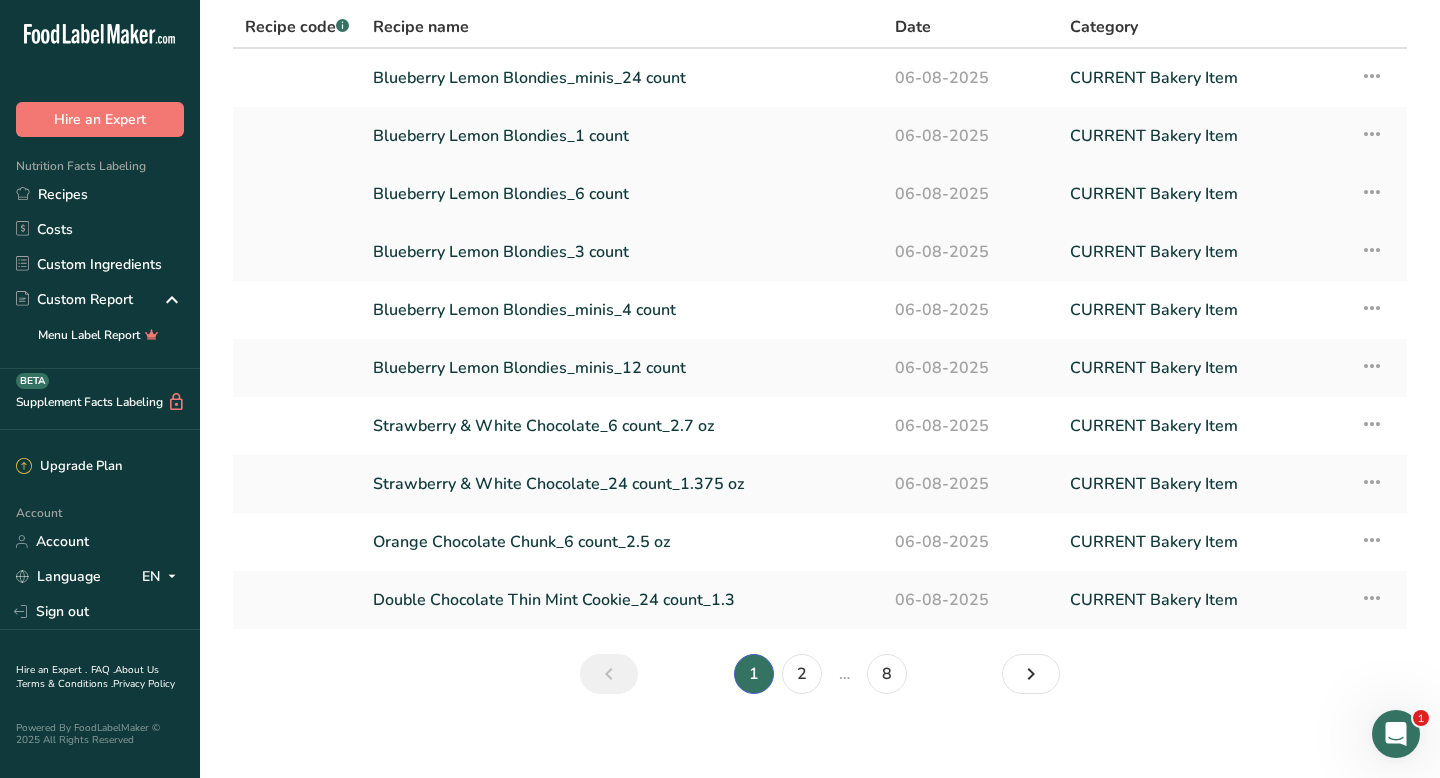 scroll, scrollTop: 99, scrollLeft: 0, axis: vertical 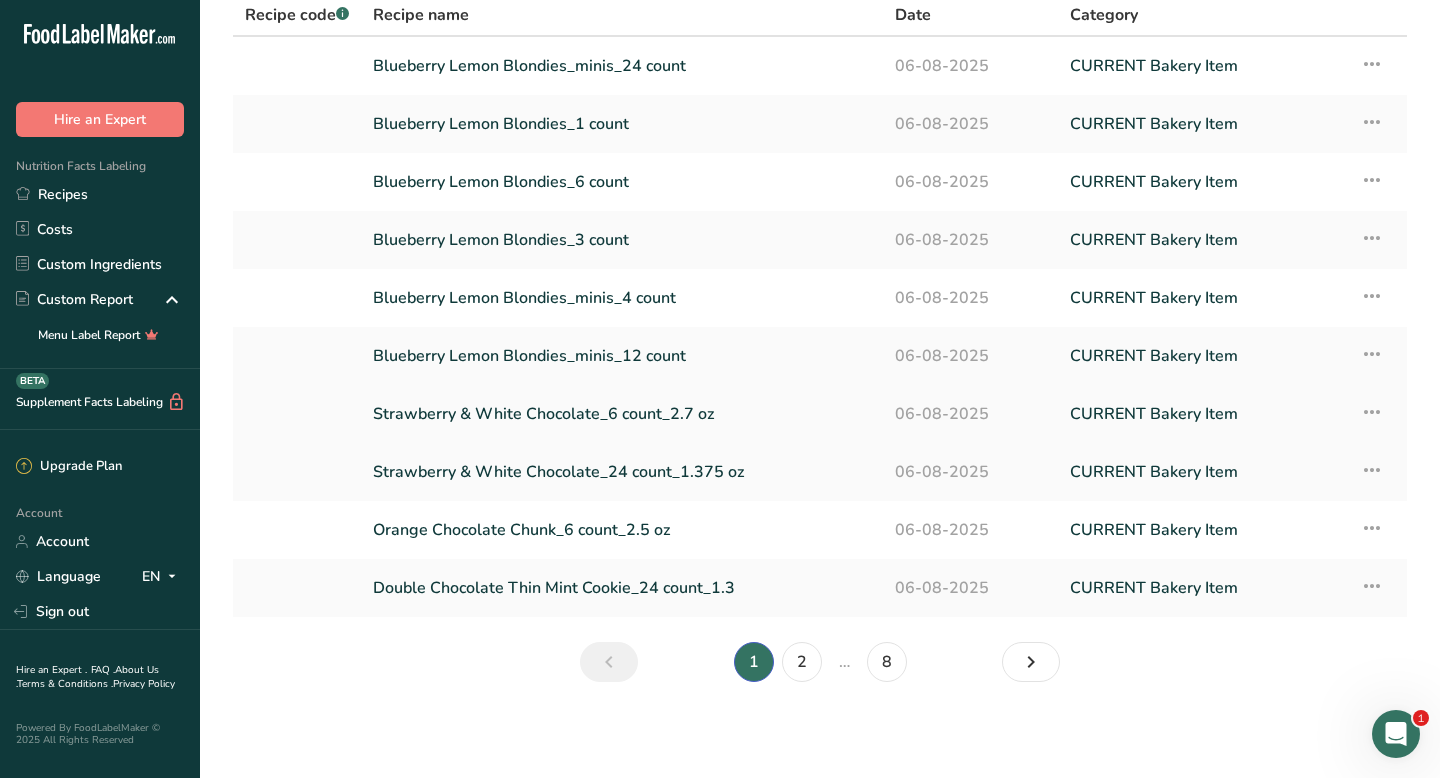 click on "Strawberry & White Chocolate_6 count_2.7 oz" at bounding box center (622, 414) 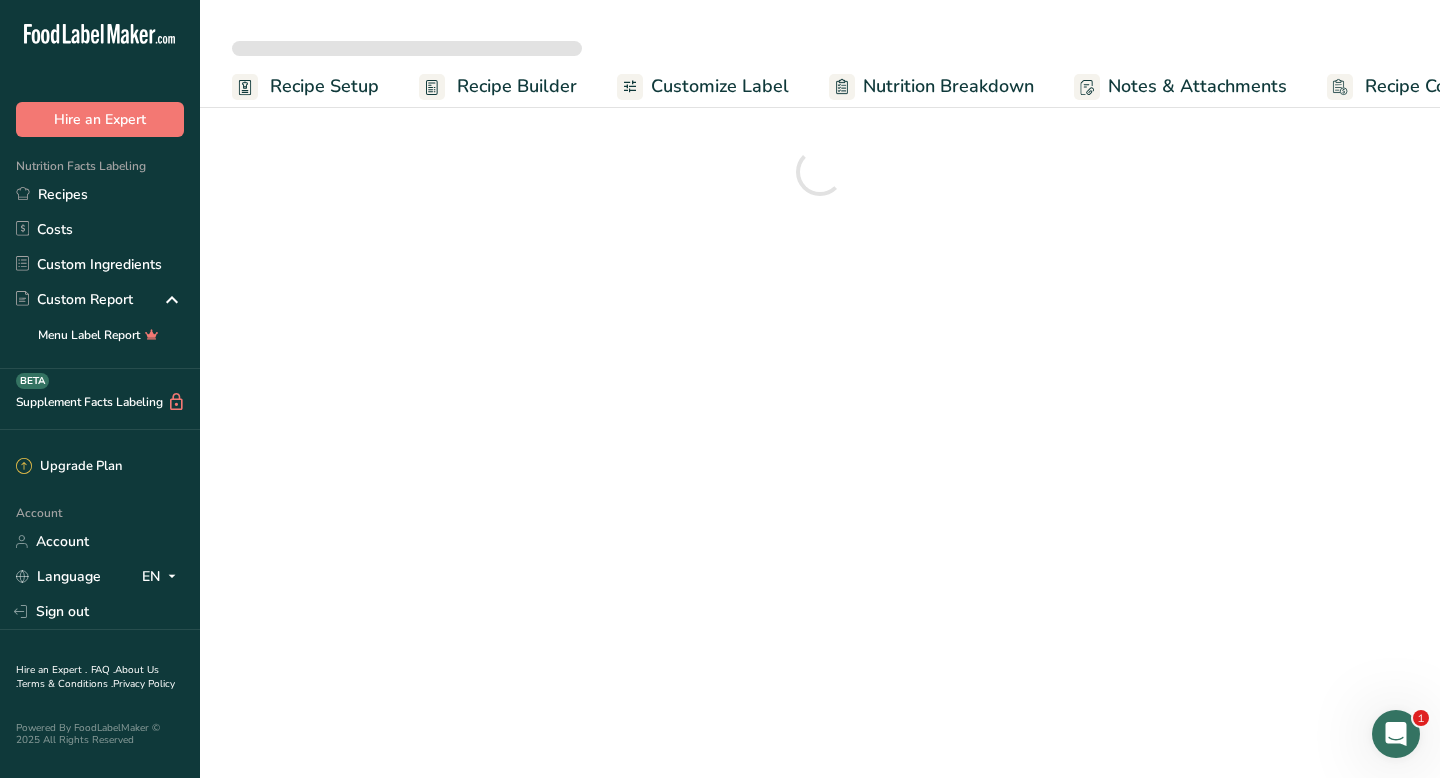 scroll, scrollTop: 0, scrollLeft: 0, axis: both 